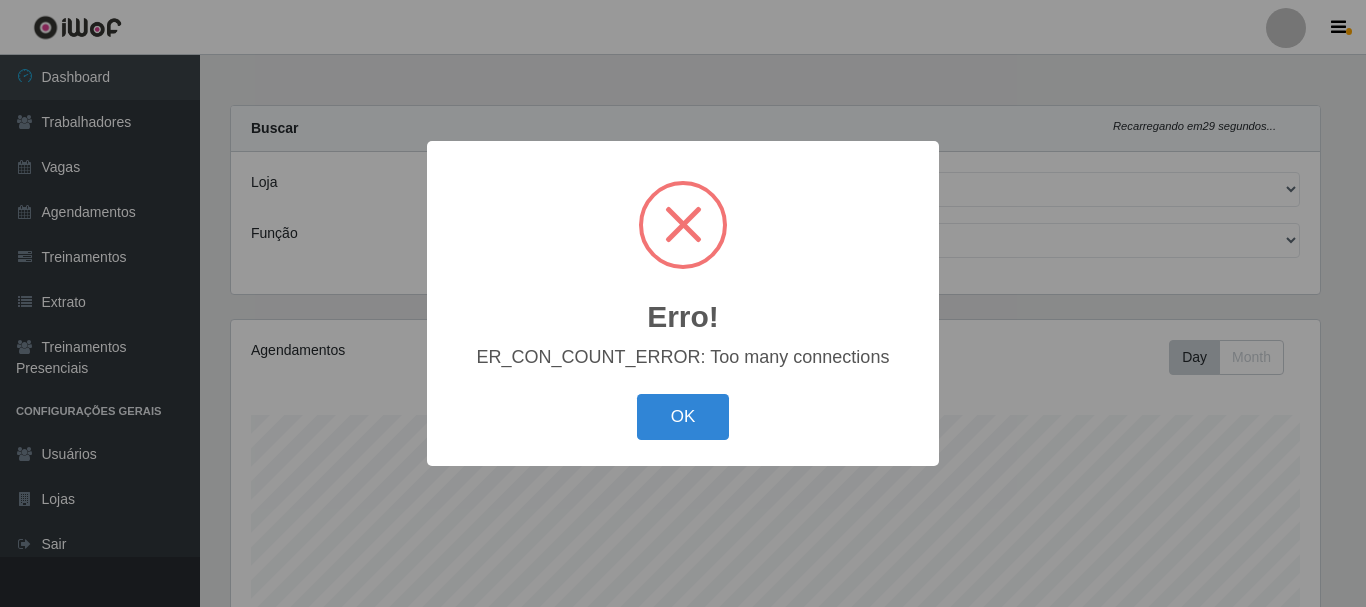select on "334" 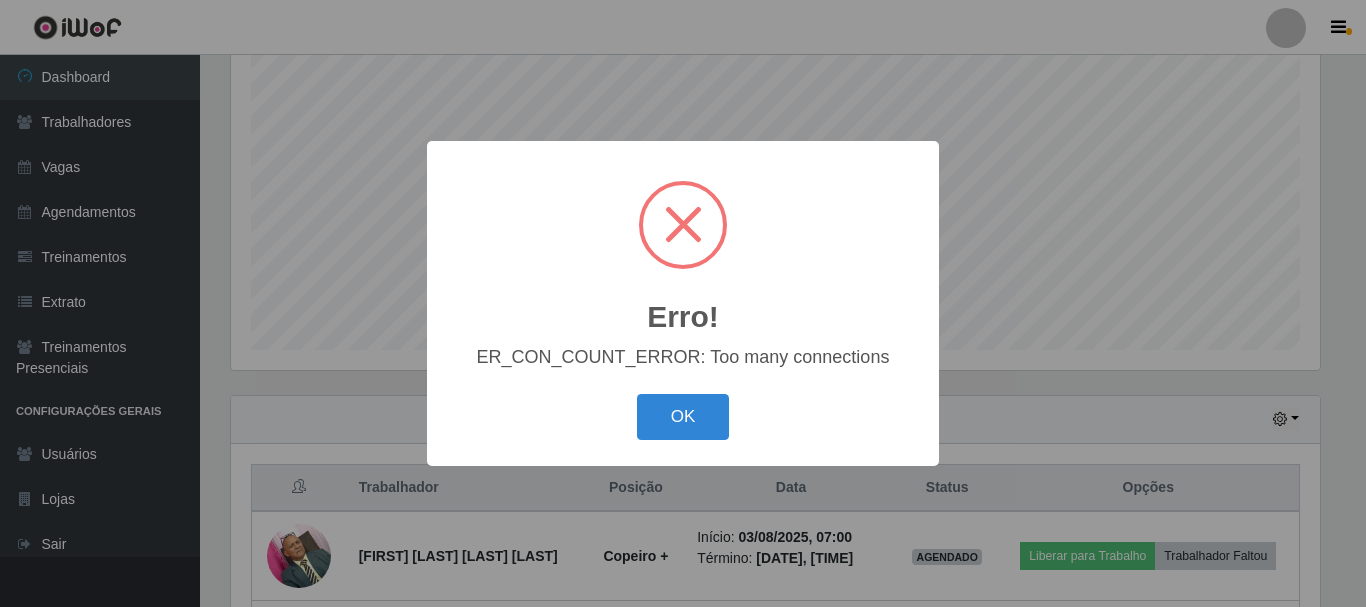 scroll, scrollTop: 999585, scrollLeft: 998911, axis: both 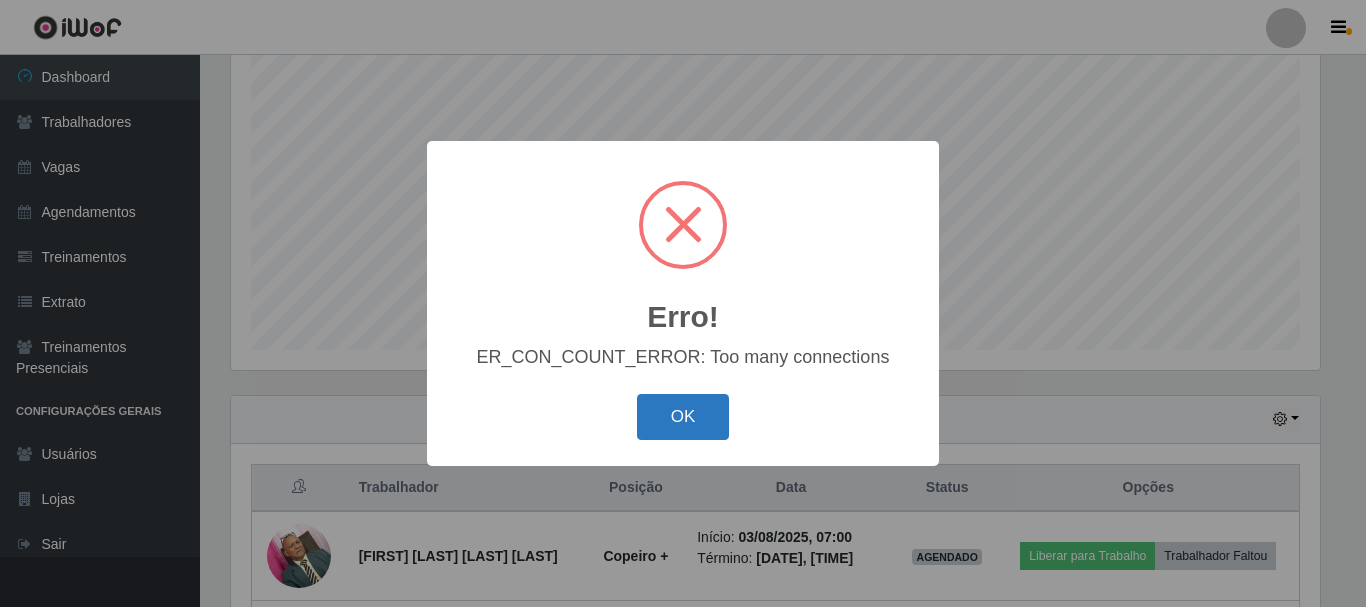 click on "OK" at bounding box center [683, 417] 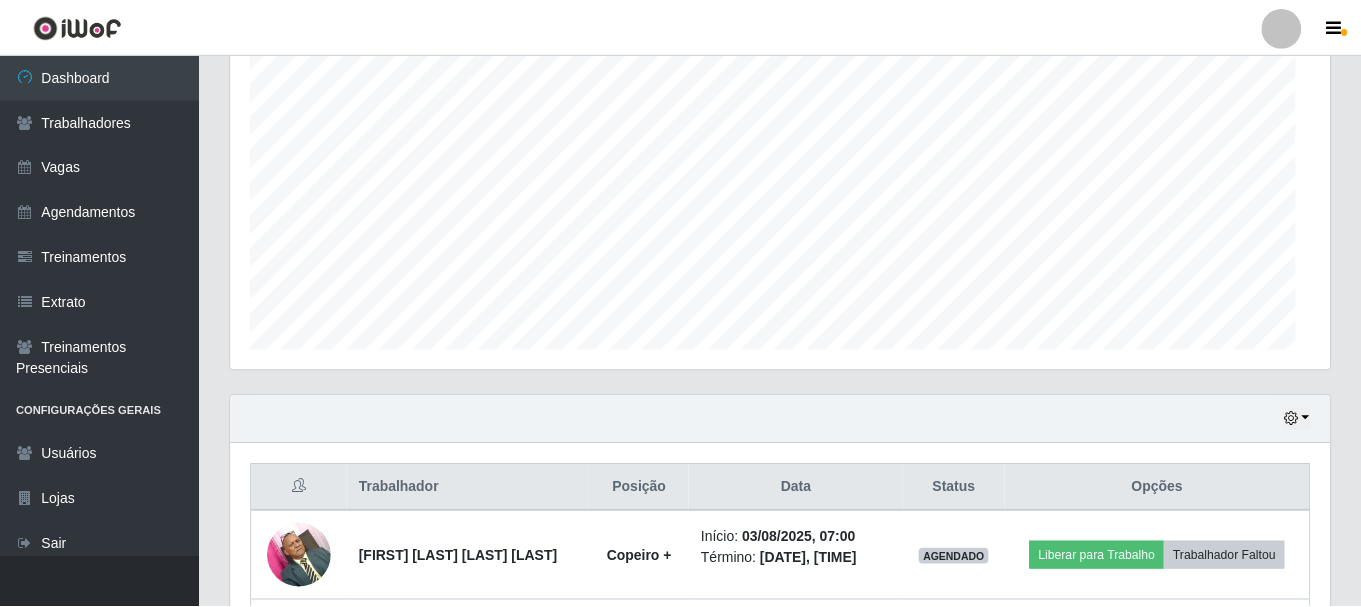 scroll, scrollTop: 999585, scrollLeft: 998901, axis: both 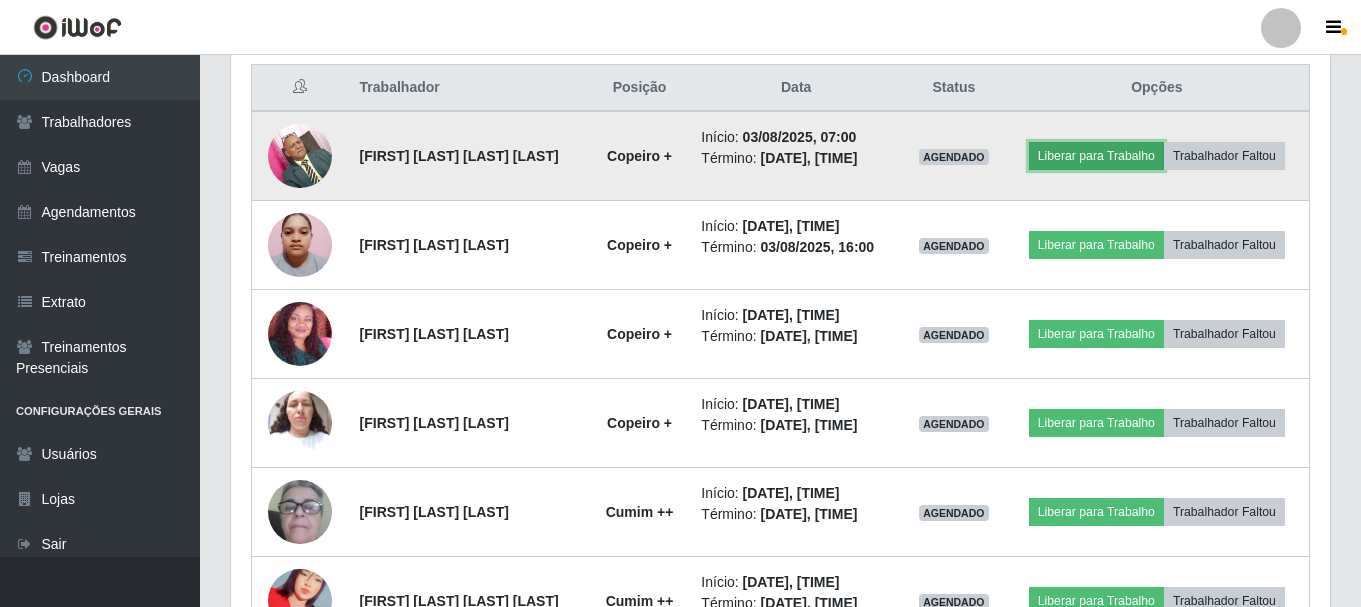 click on "Liberar para Trabalho" at bounding box center [1096, 156] 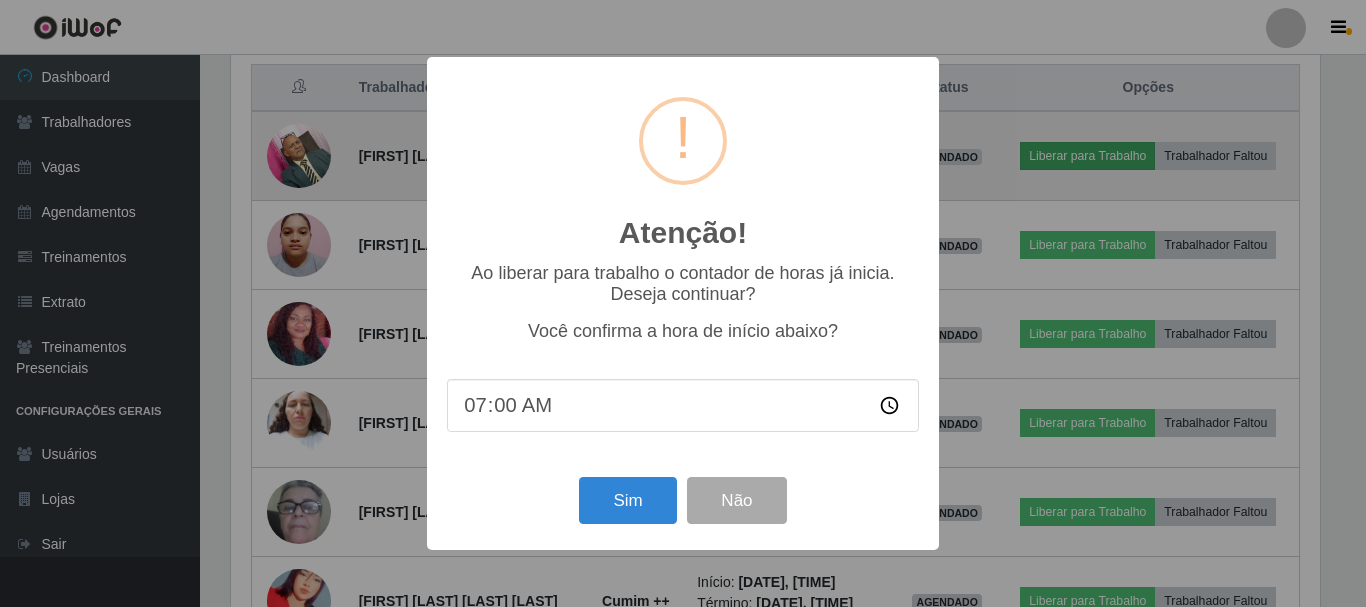 scroll, scrollTop: 999585, scrollLeft: 998911, axis: both 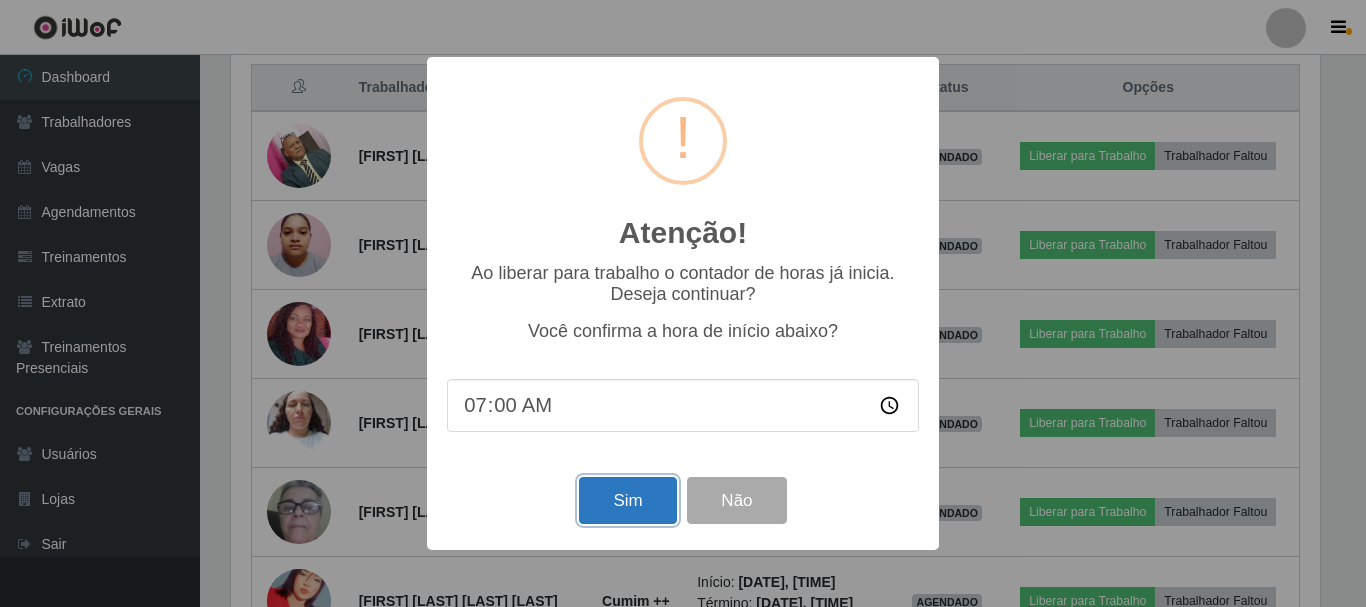 click on "Sim" at bounding box center (627, 500) 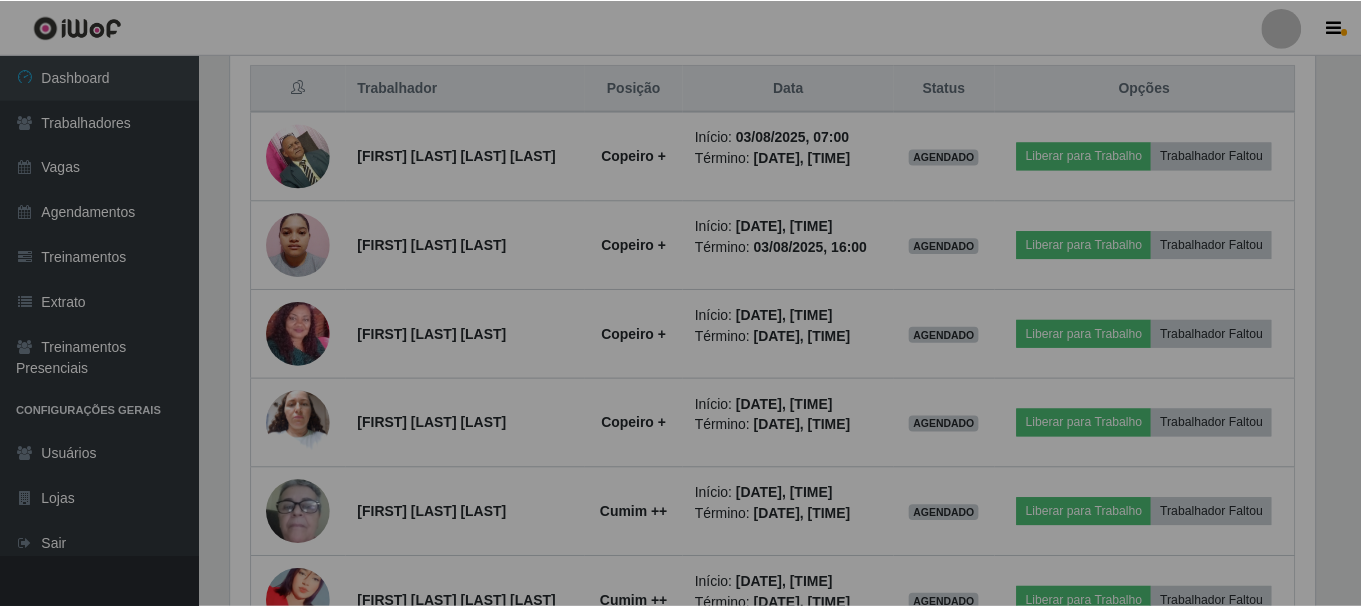 scroll, scrollTop: 999585, scrollLeft: 998901, axis: both 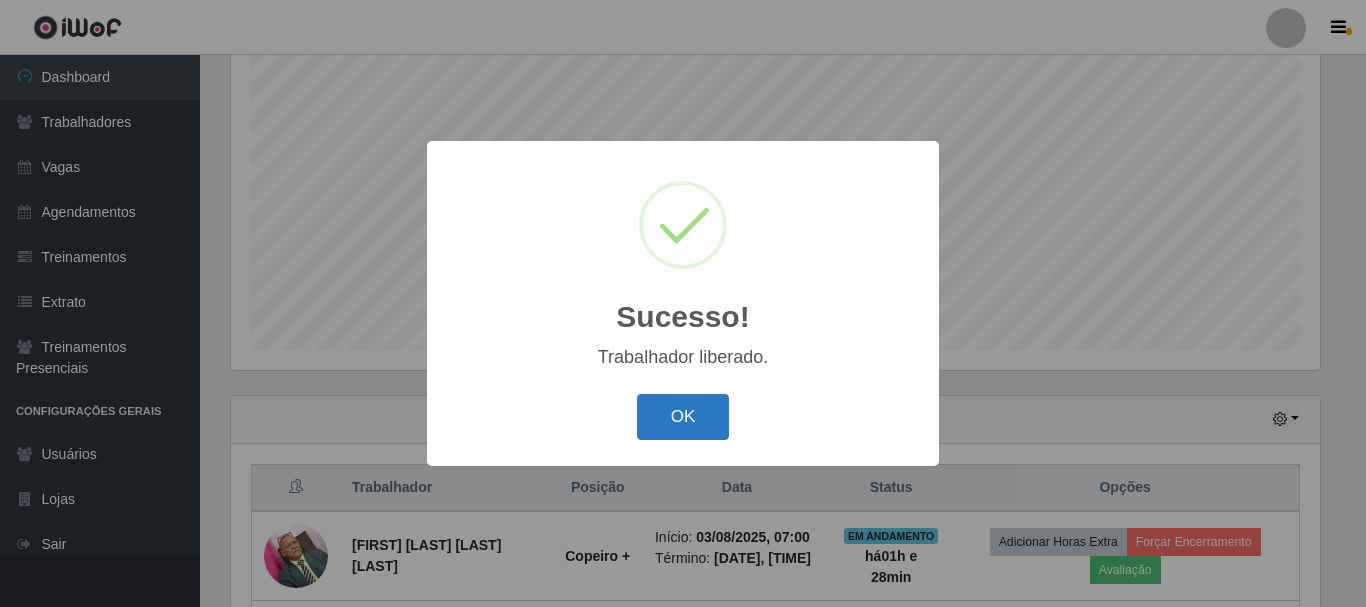 click on "OK" at bounding box center [683, 417] 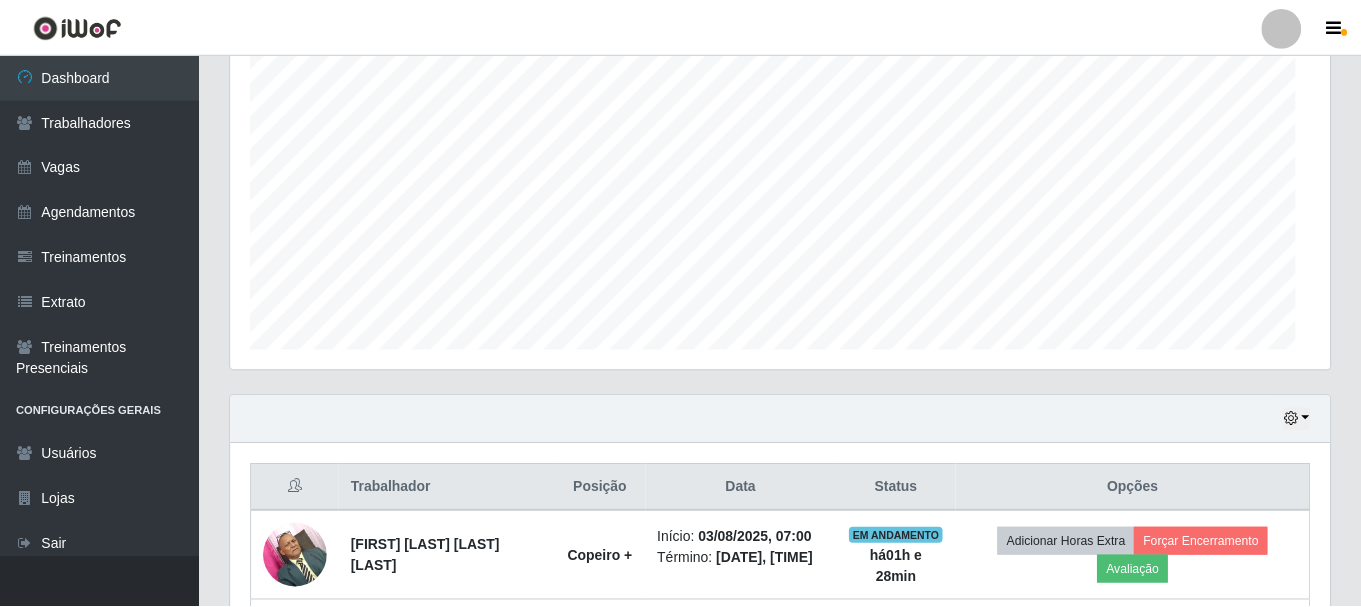 scroll, scrollTop: 999585, scrollLeft: 998901, axis: both 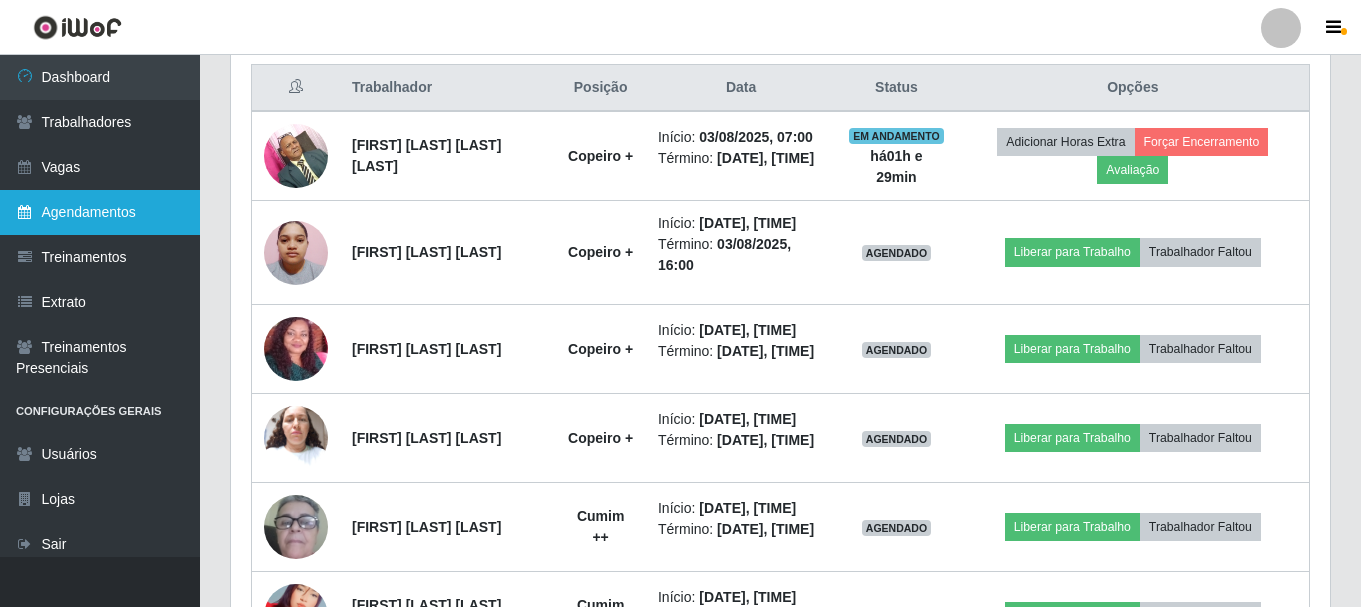 click on "Agendamentos" at bounding box center (100, 212) 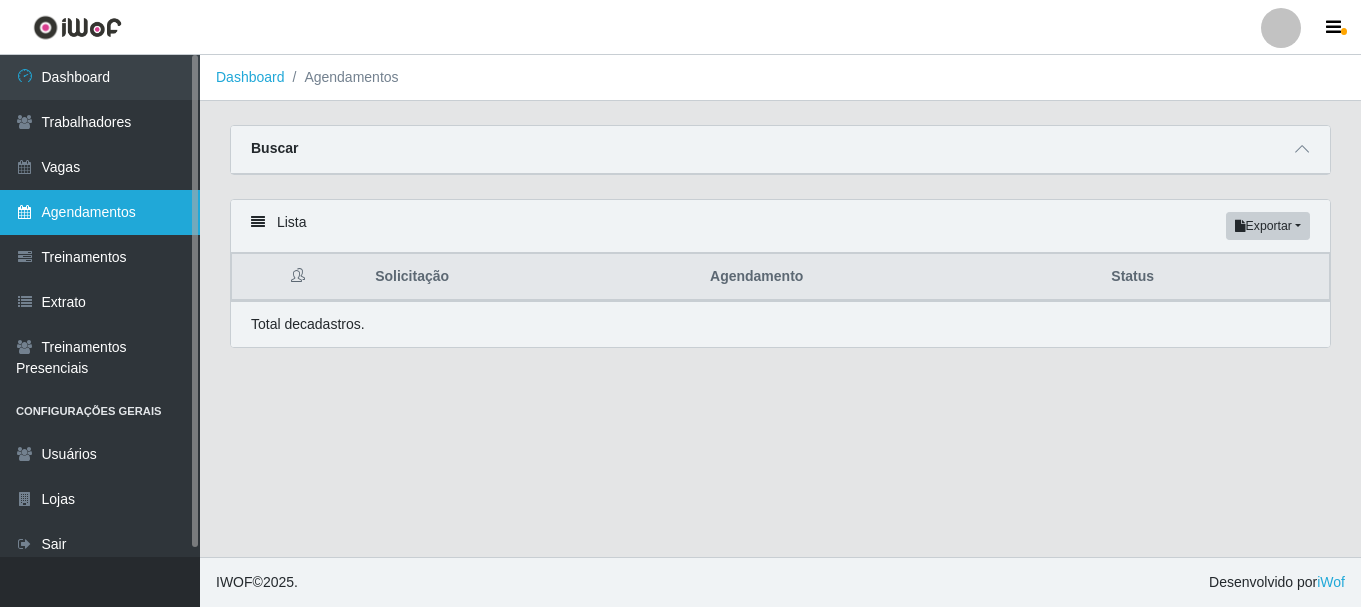 scroll, scrollTop: 0, scrollLeft: 0, axis: both 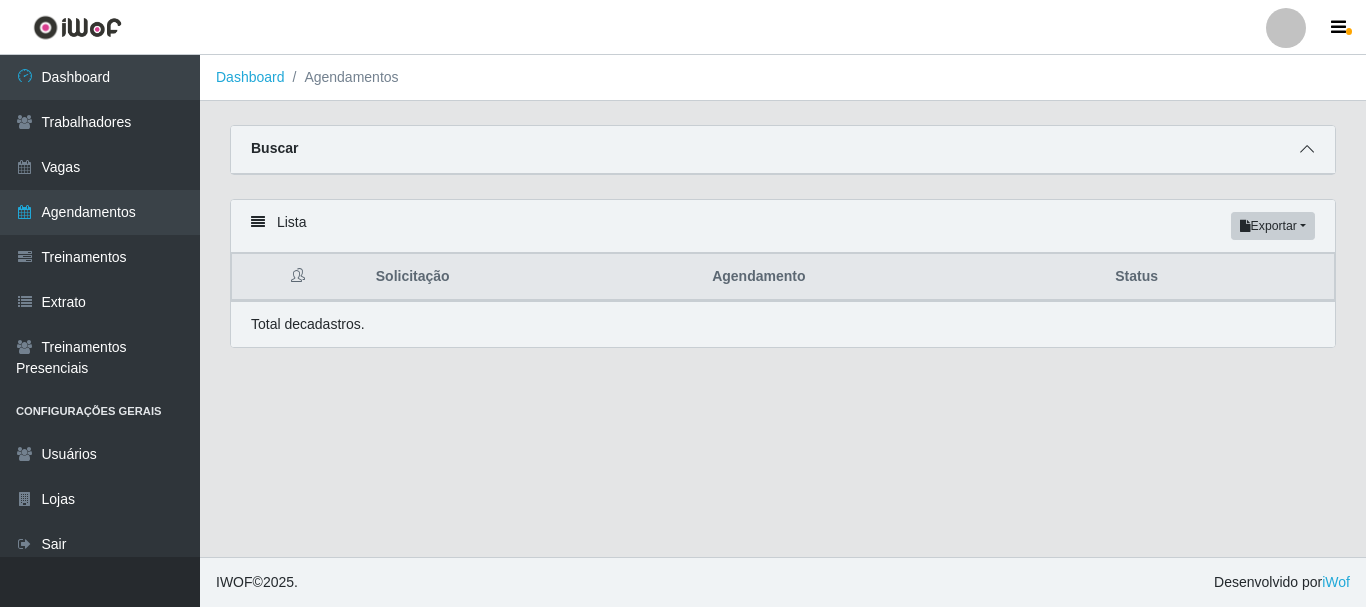 click at bounding box center (1307, 149) 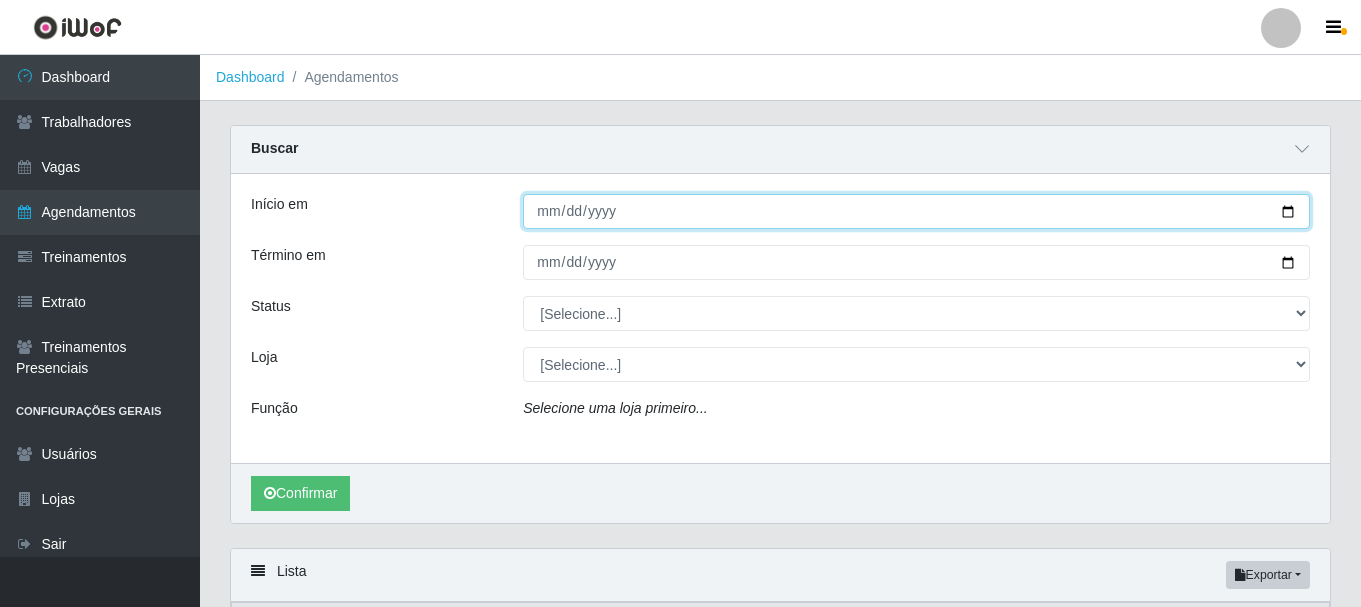 click on "Início em" at bounding box center (916, 211) 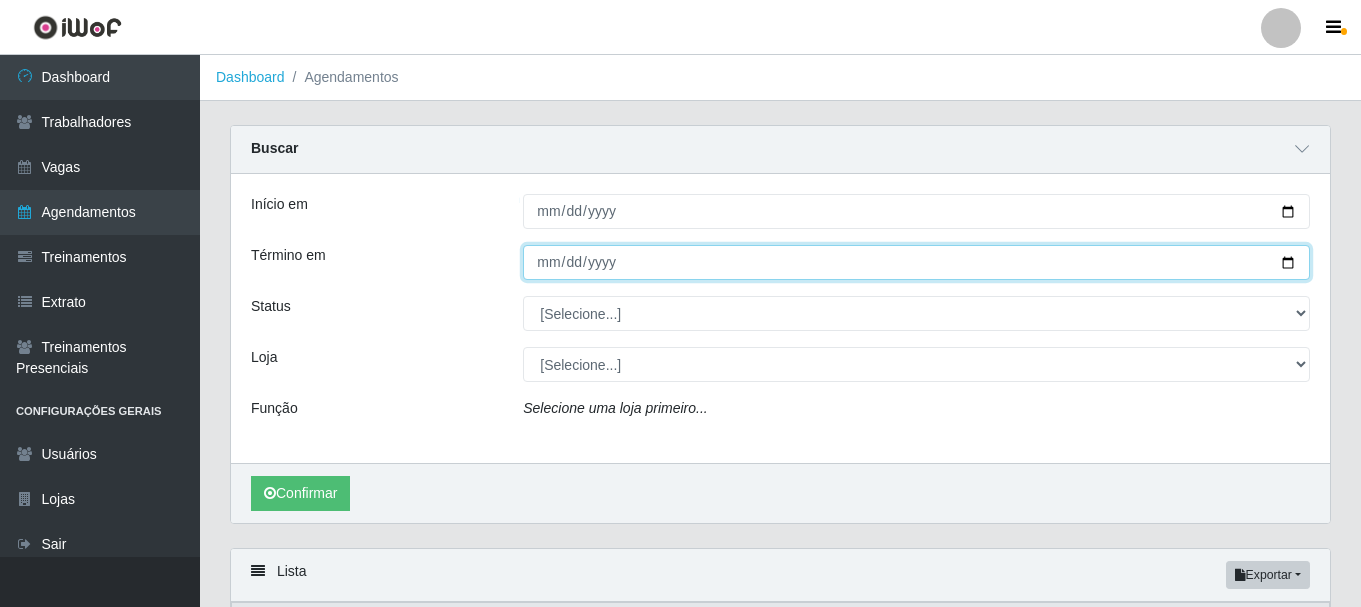 click on "Término em" at bounding box center [916, 262] 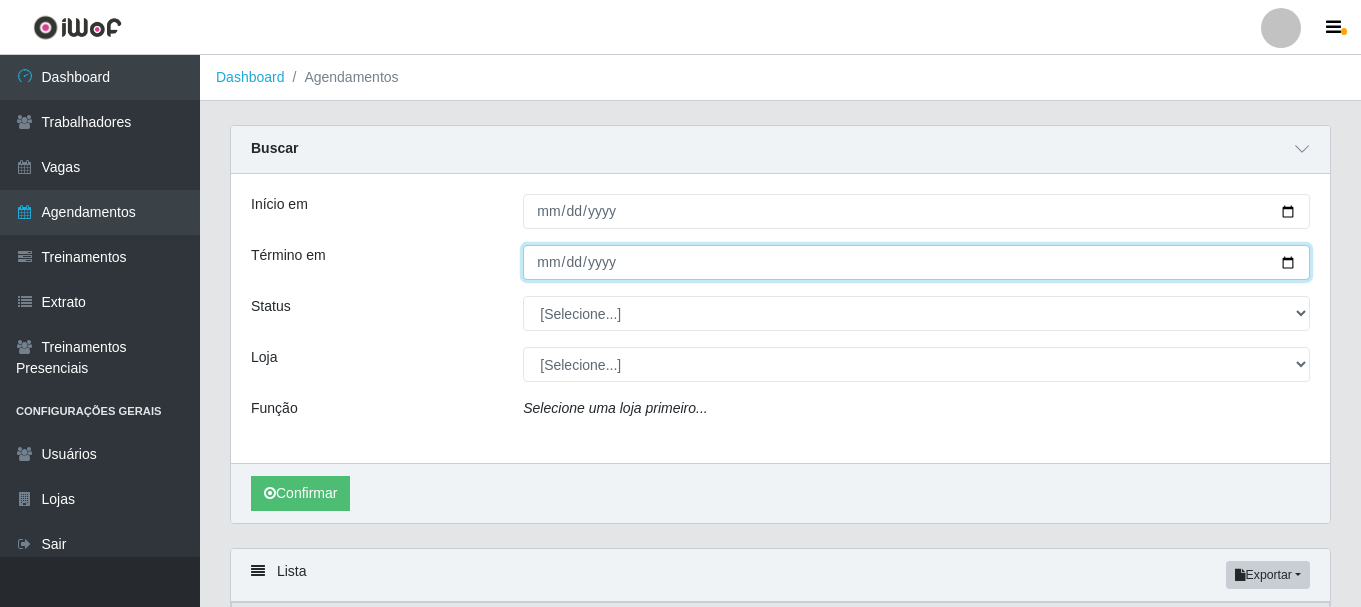 type on "[DATE]" 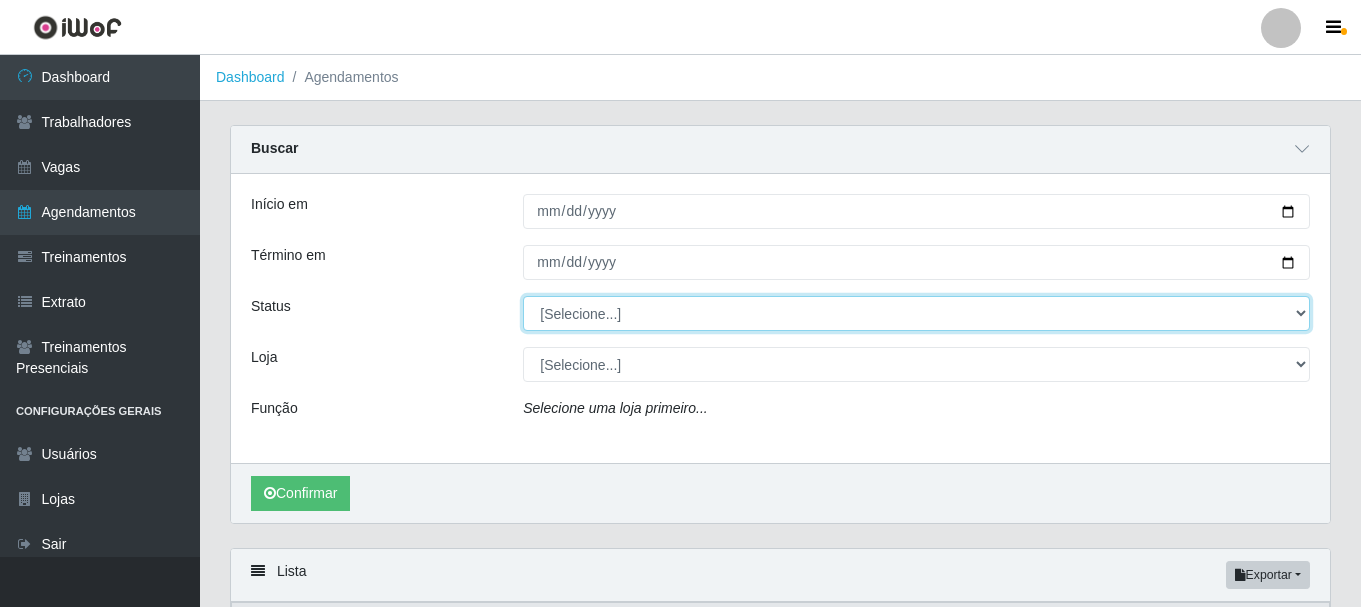 click on "[Selecione...] AGENDADO AGUARDANDO LIBERAR EM ANDAMENTO EM REVISÃO FINALIZADO CANCELADO FALTA" at bounding box center [916, 313] 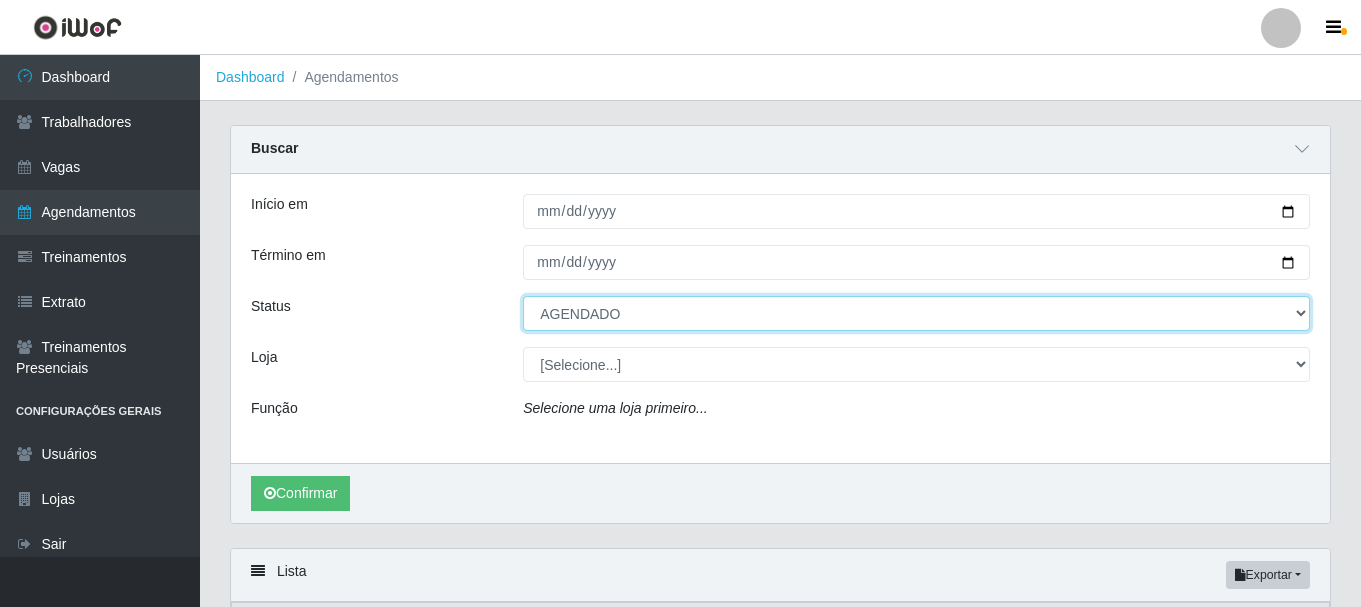 click on "[Selecione...] AGENDADO AGUARDANDO LIBERAR EM ANDAMENTO EM REVISÃO FINALIZADO CANCELADO FALTA" at bounding box center (916, 313) 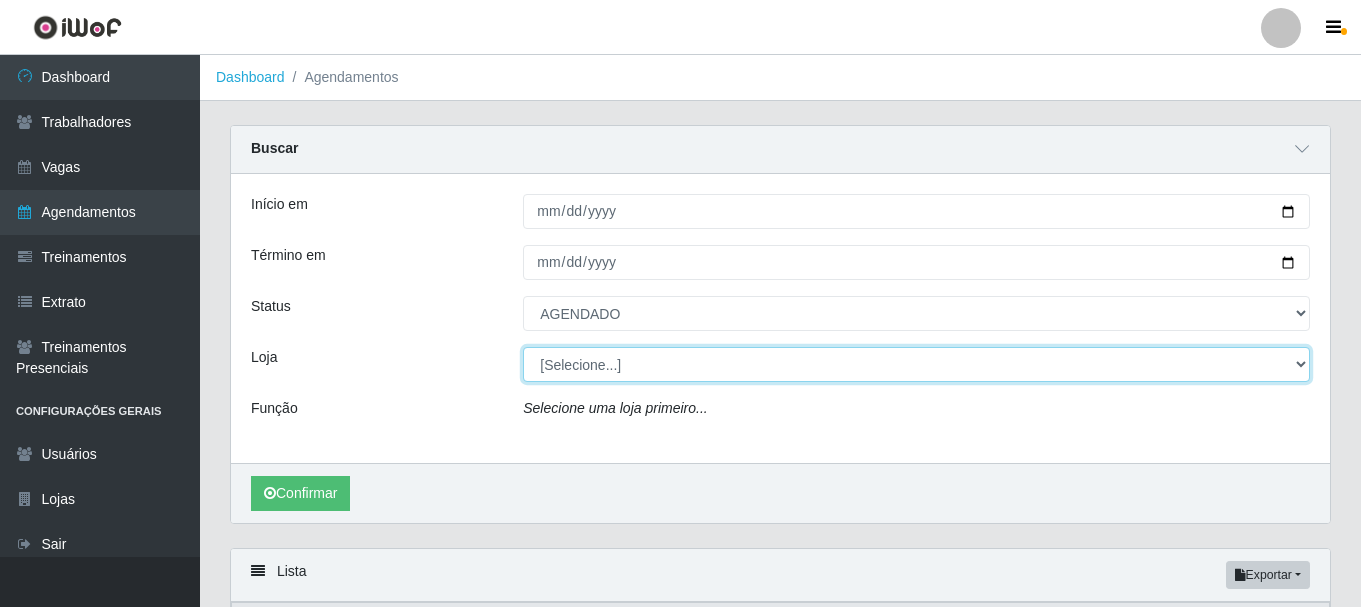 click on "[Selecione...] Necão Restaurante" at bounding box center (916, 364) 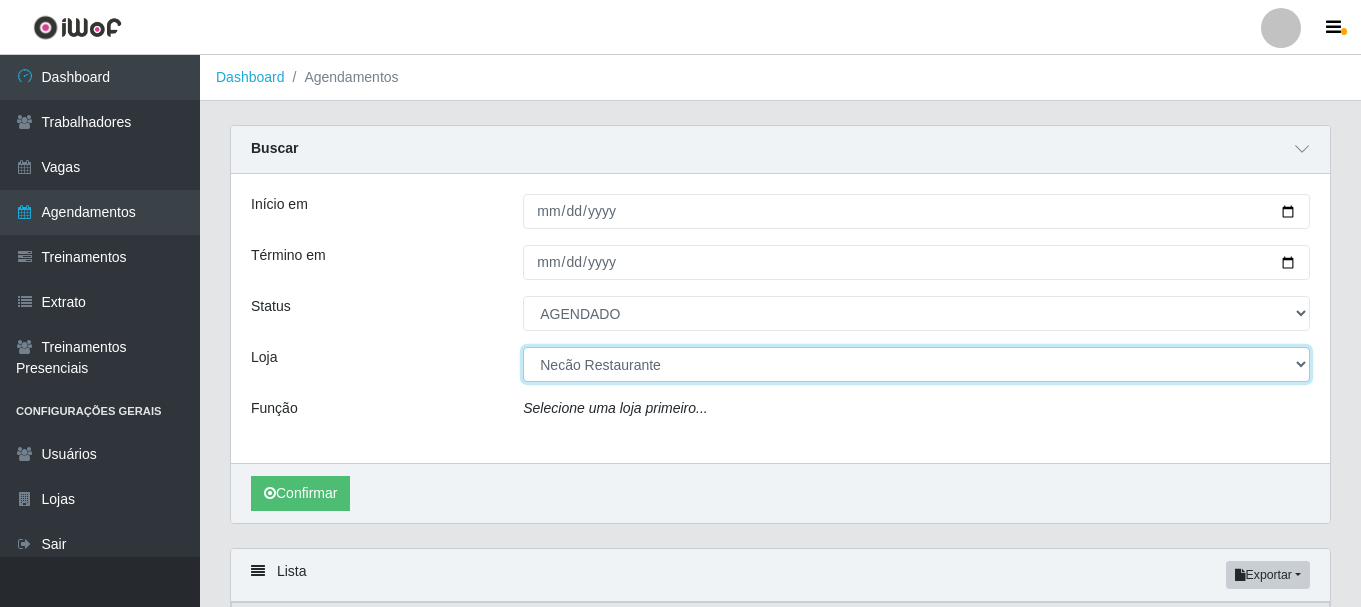 click on "[Selecione...] Necão Restaurante" at bounding box center (916, 364) 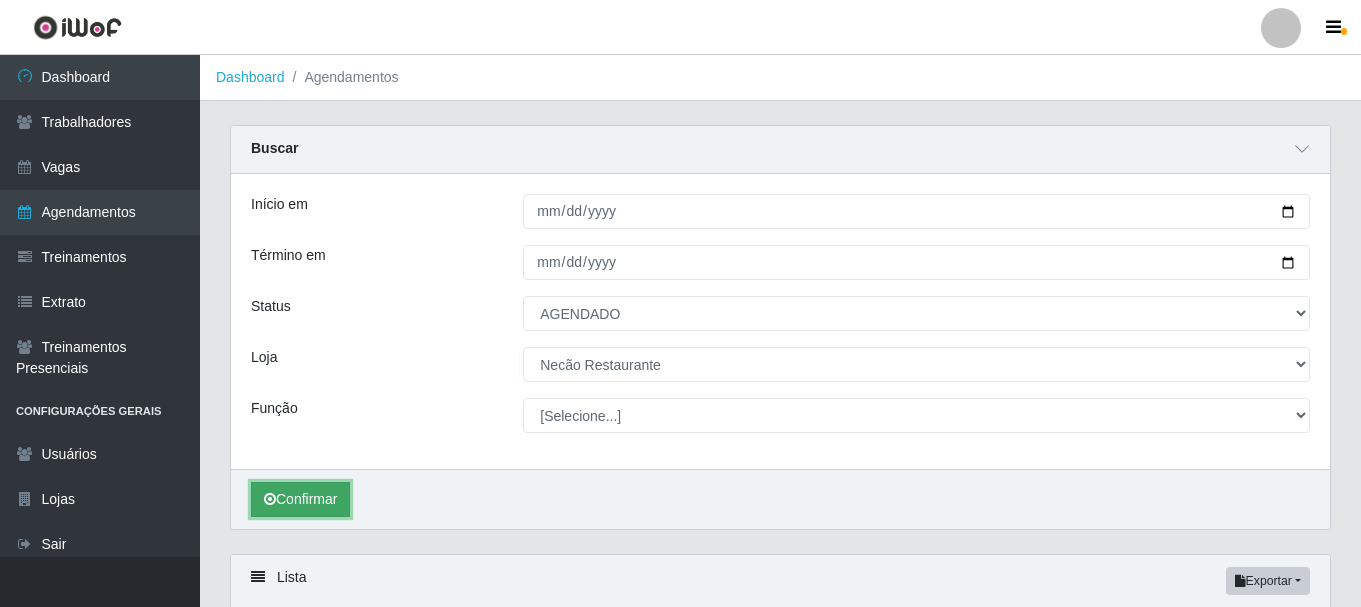 click on "Confirmar" at bounding box center (300, 499) 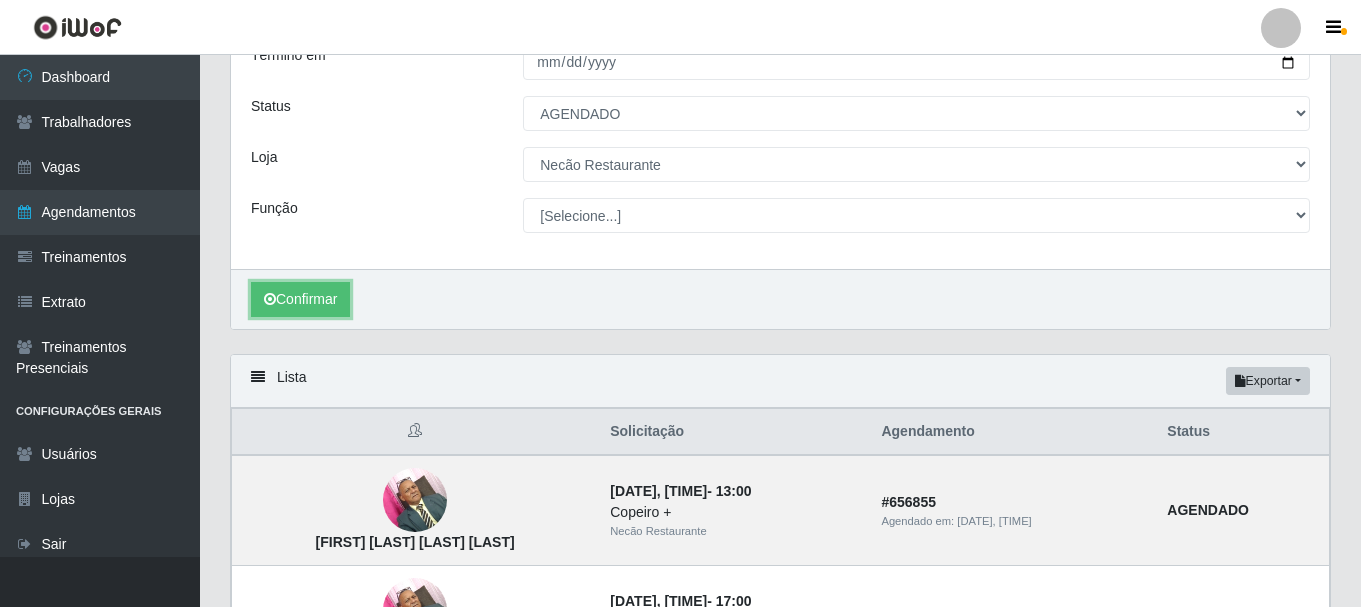 scroll, scrollTop: 0, scrollLeft: 0, axis: both 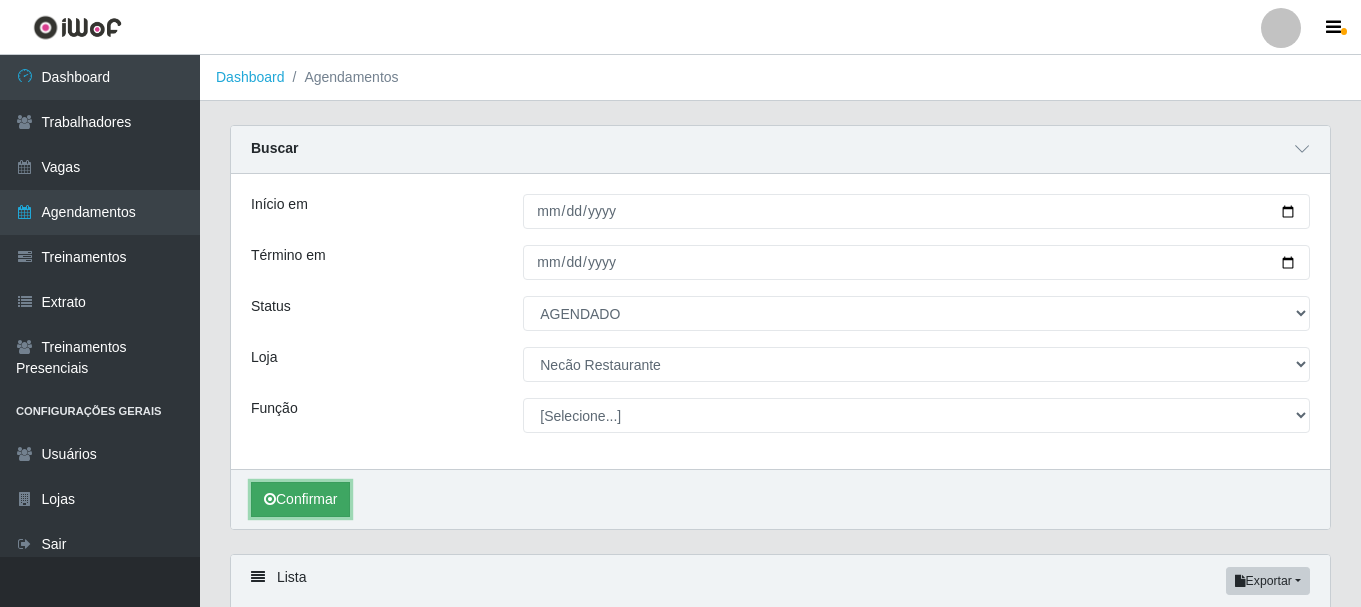 click on "Confirmar" at bounding box center (300, 499) 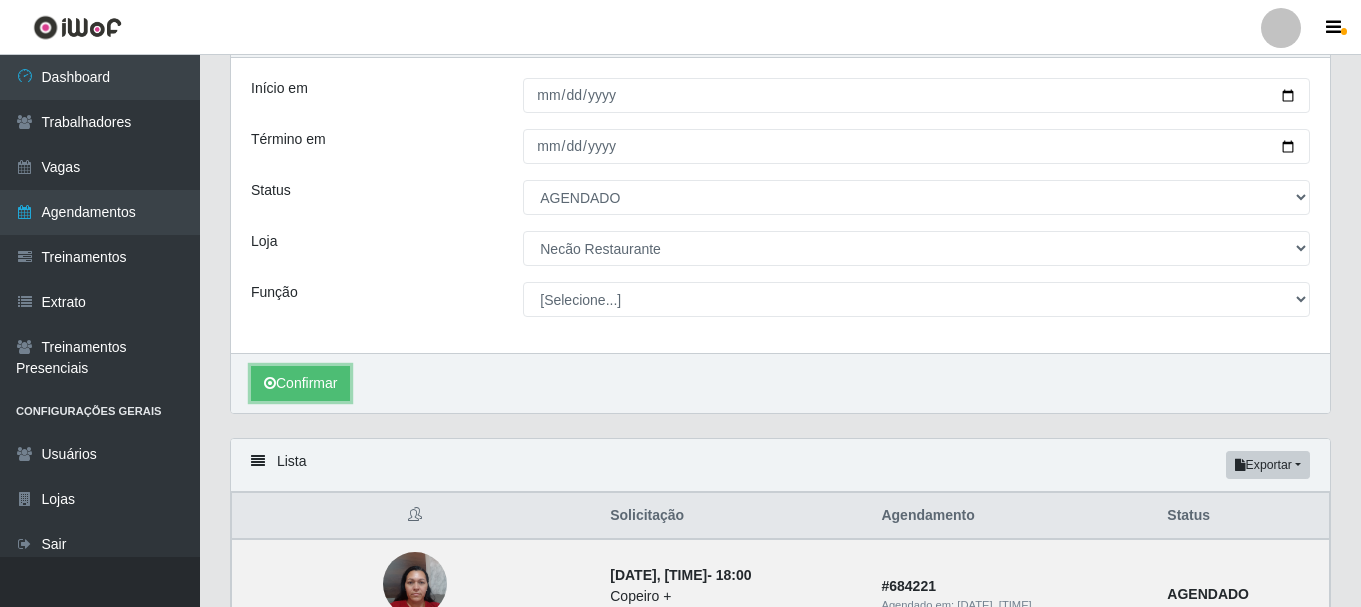 scroll, scrollTop: 16, scrollLeft: 0, axis: vertical 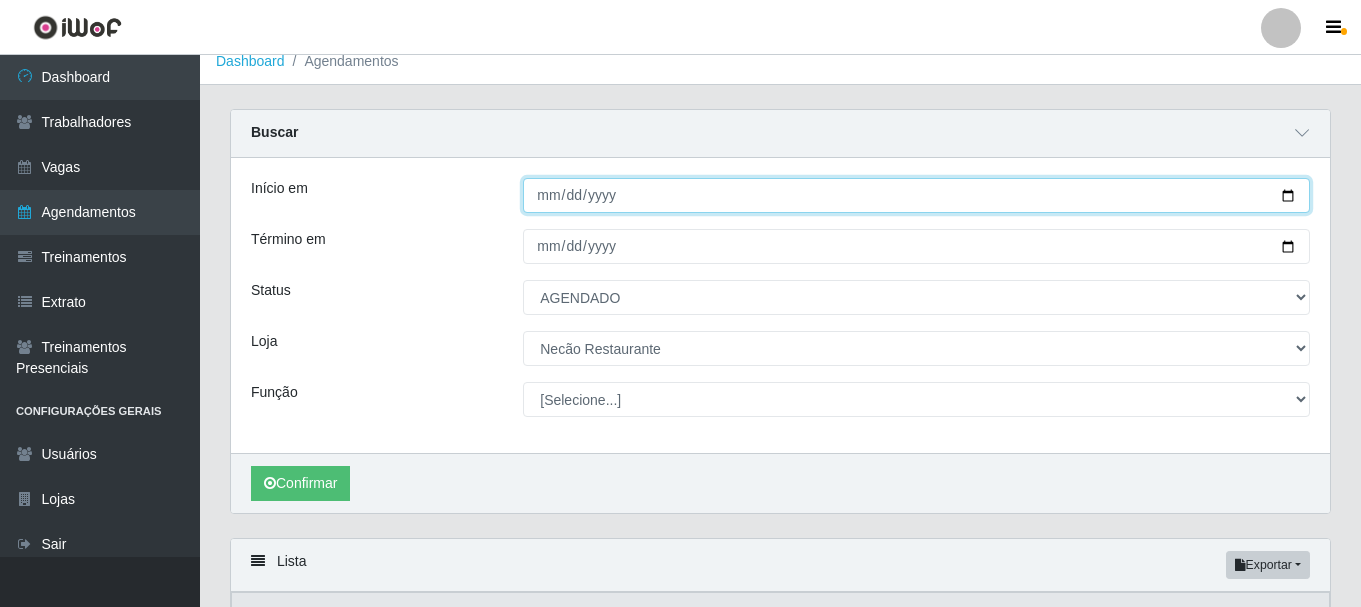 click on "[DATE]" at bounding box center [916, 195] 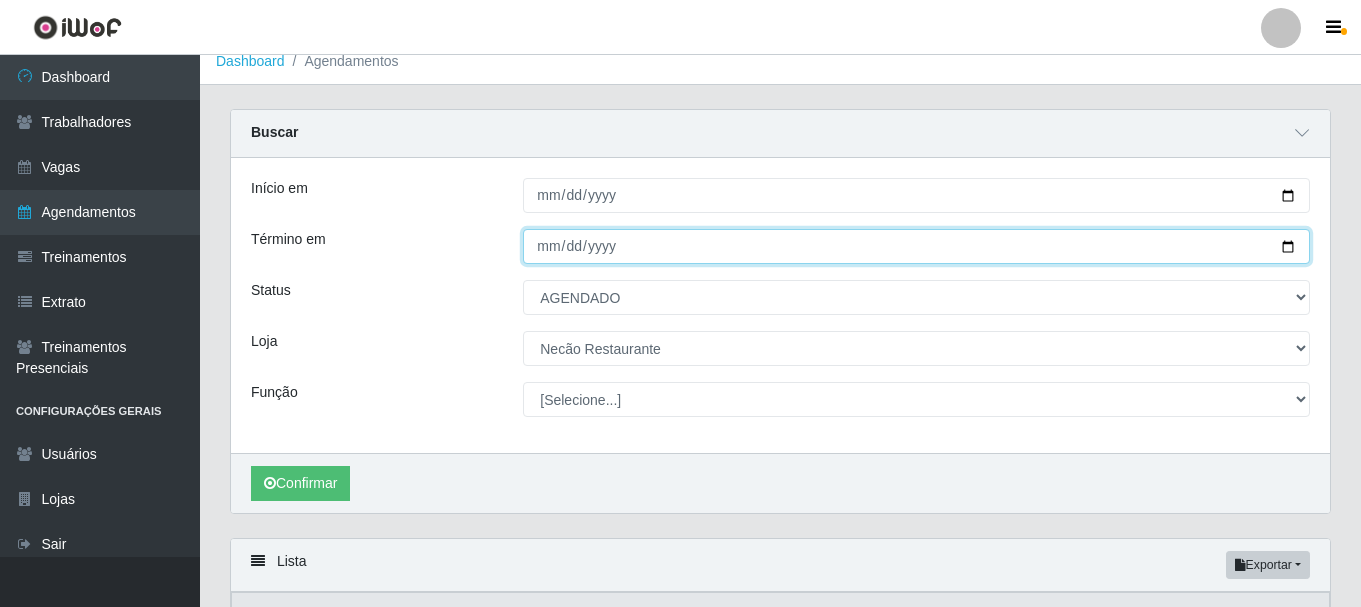 click on "[DATE]" at bounding box center [916, 246] 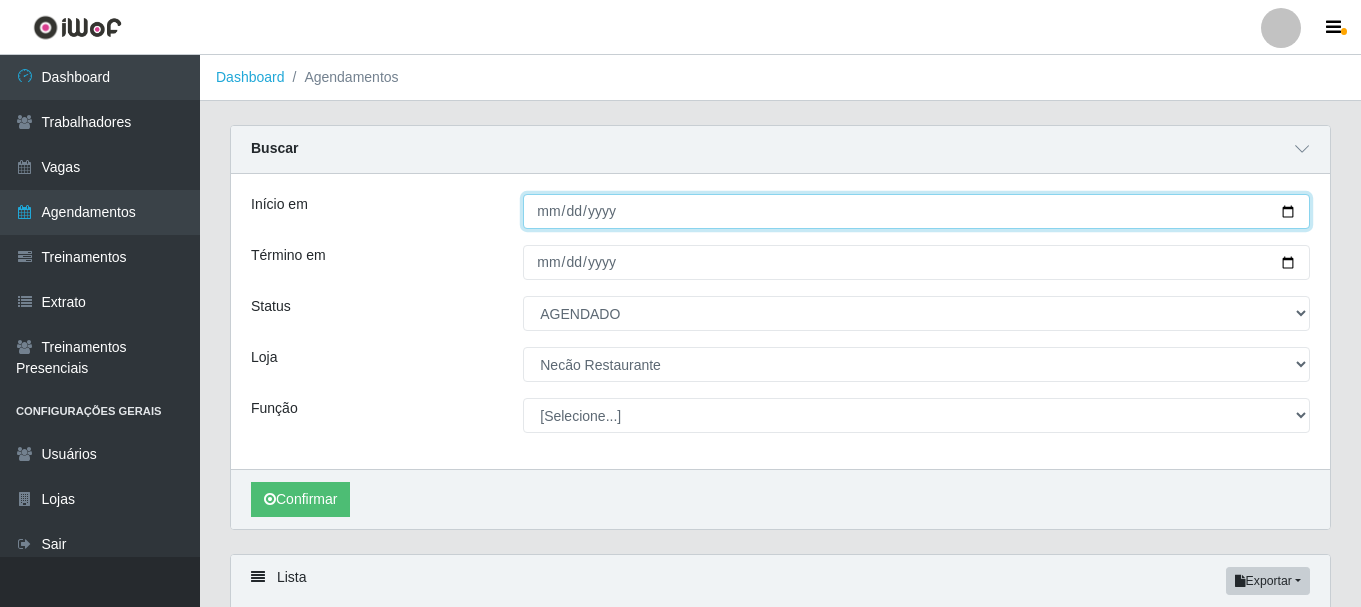 click on "[DATE]" at bounding box center [916, 211] 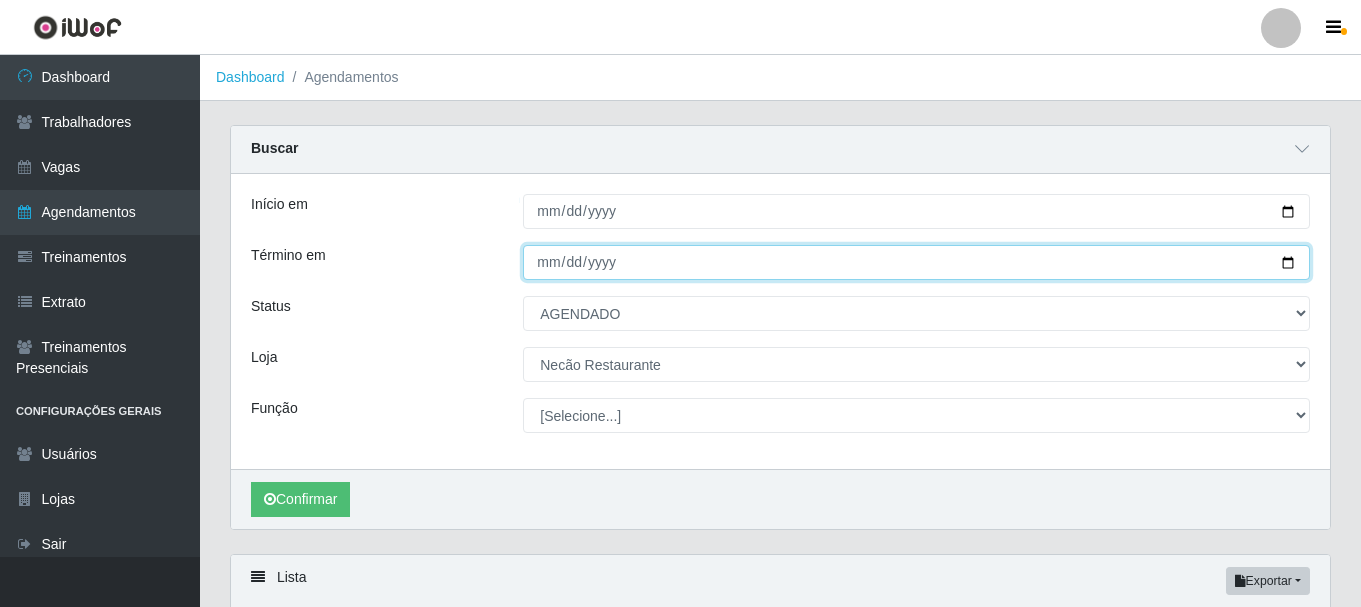 click on "[DATE]" at bounding box center (916, 262) 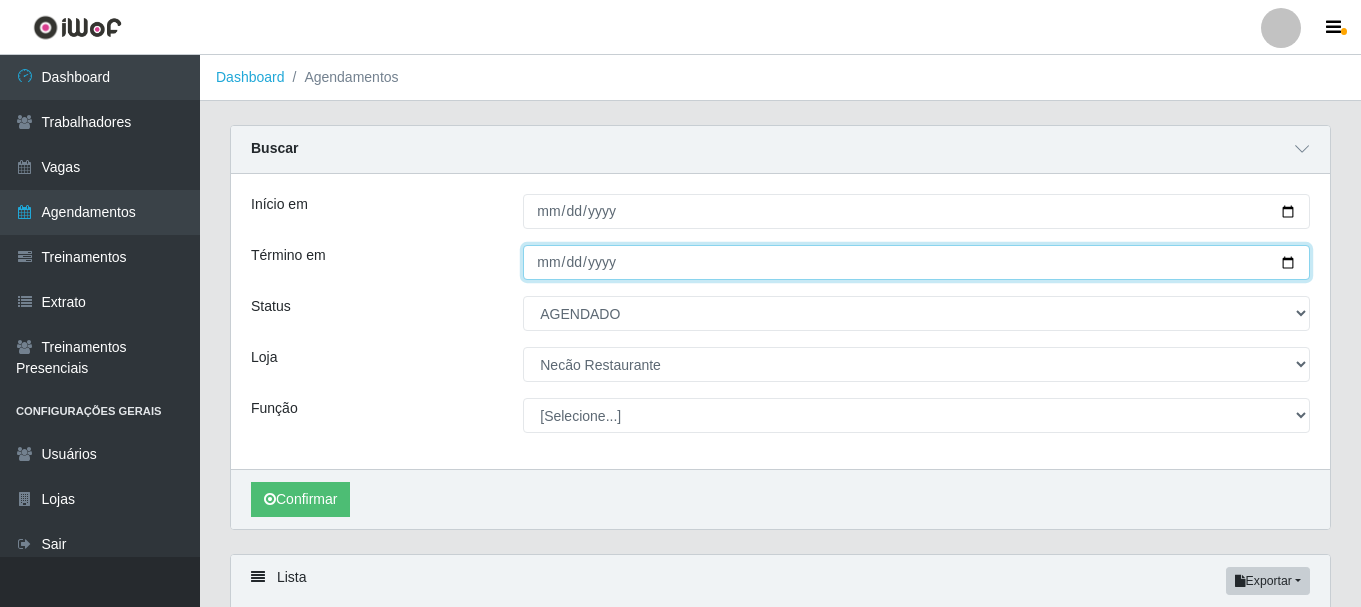 type on "[DATE]" 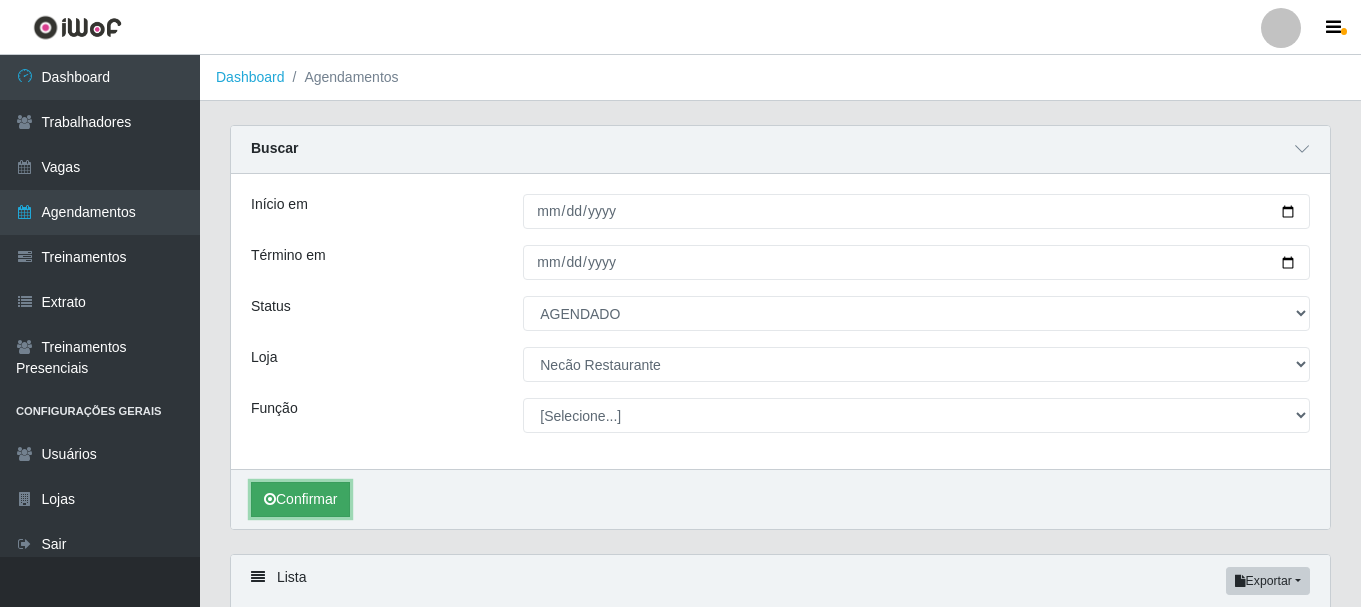 click on "Confirmar" at bounding box center (300, 499) 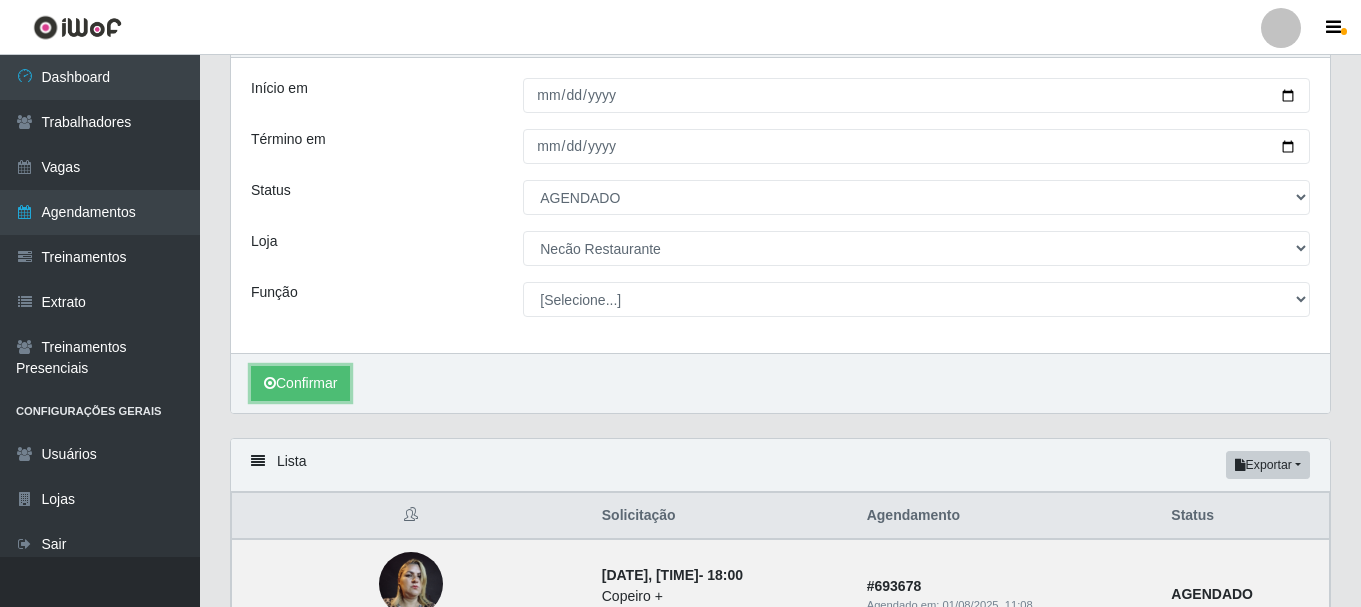 scroll, scrollTop: 0, scrollLeft: 0, axis: both 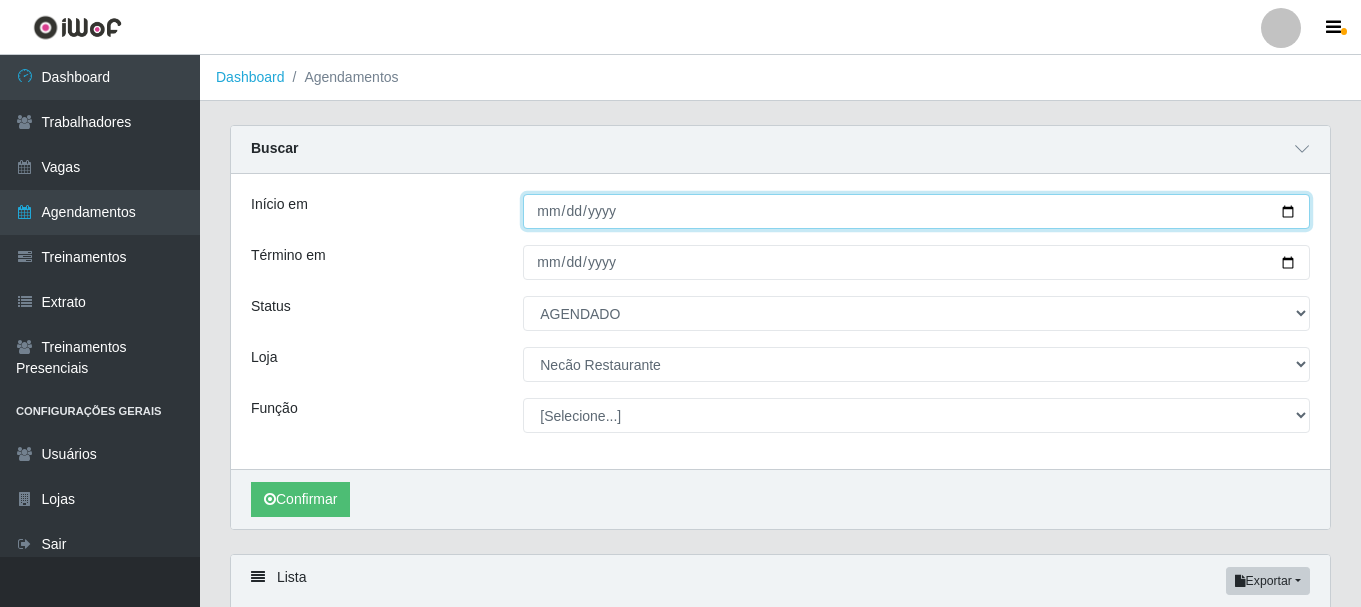 click on "[DATE]" at bounding box center [916, 211] 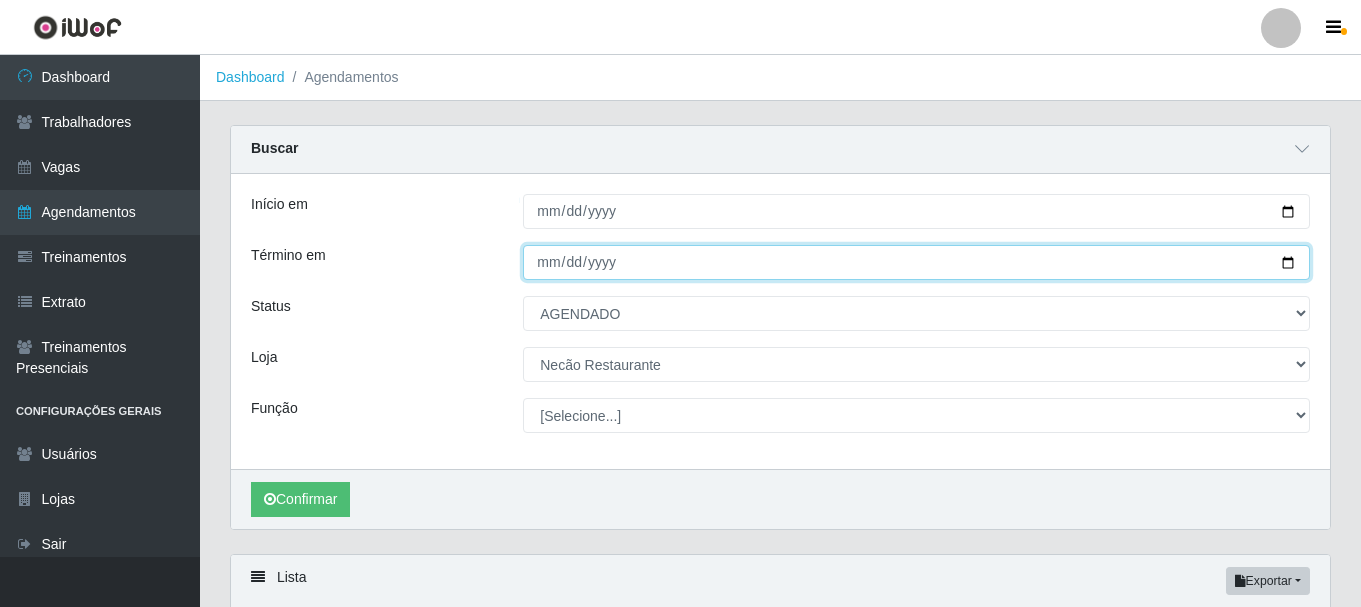 click on "[DATE]" at bounding box center [916, 262] 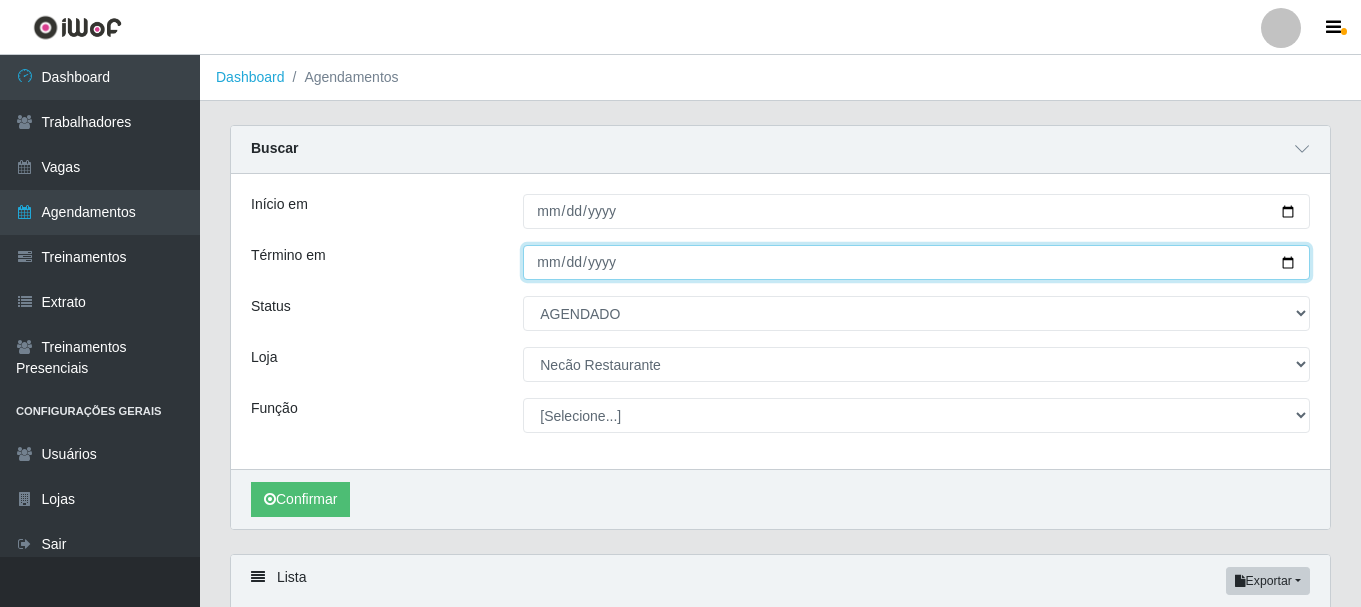 type on "[DATE]" 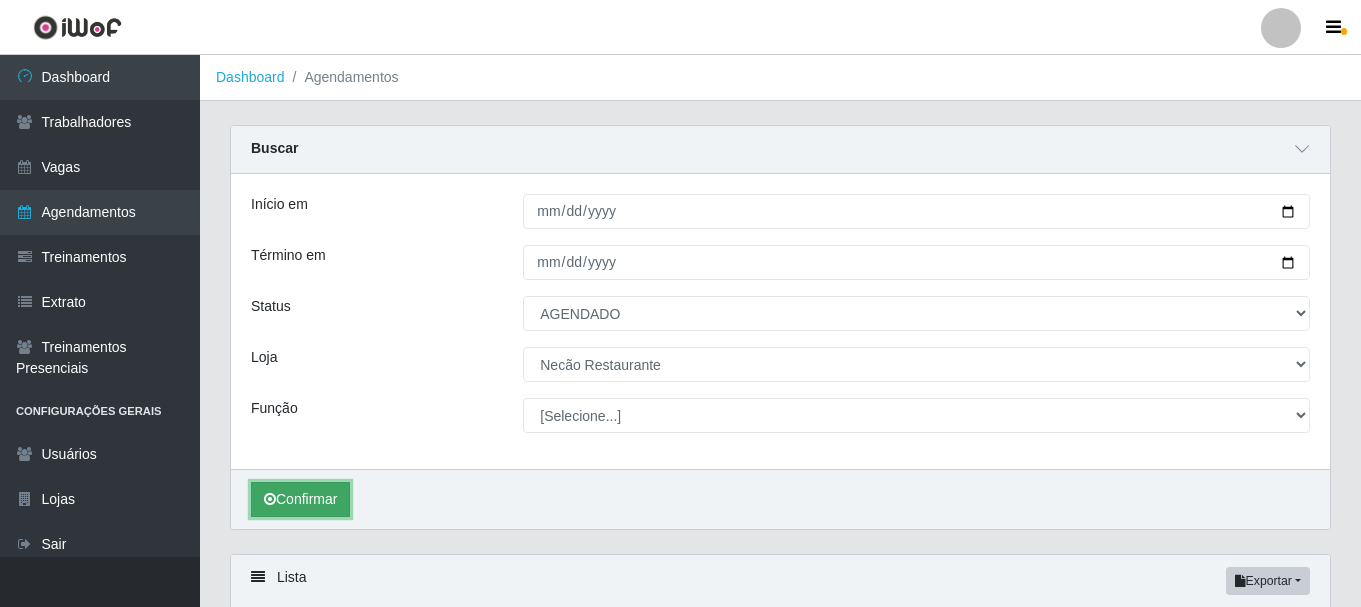 click on "Confirmar" at bounding box center [300, 499] 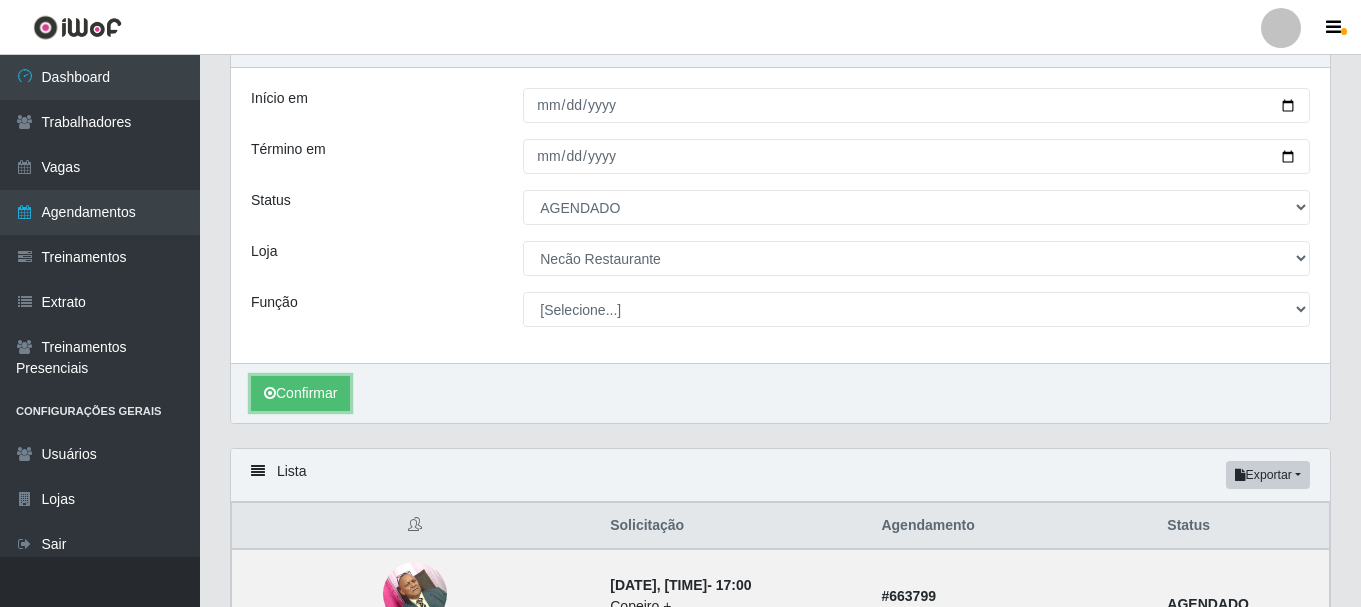 scroll, scrollTop: 6, scrollLeft: 0, axis: vertical 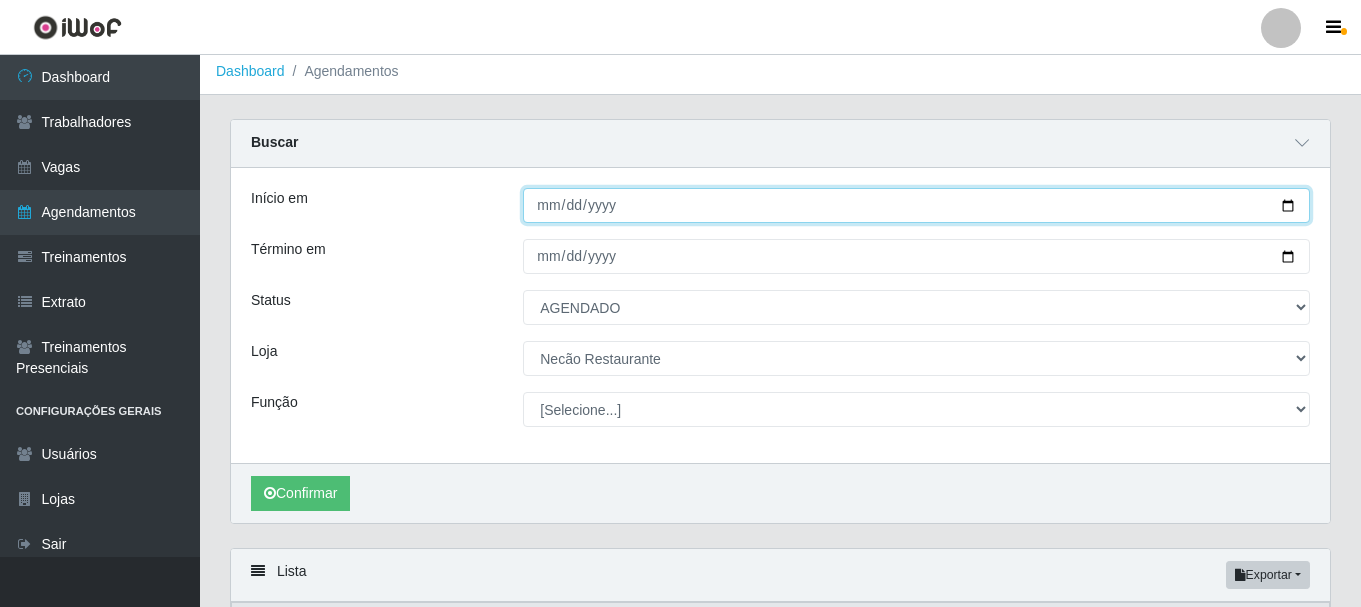 click on "[DATE]" at bounding box center [916, 205] 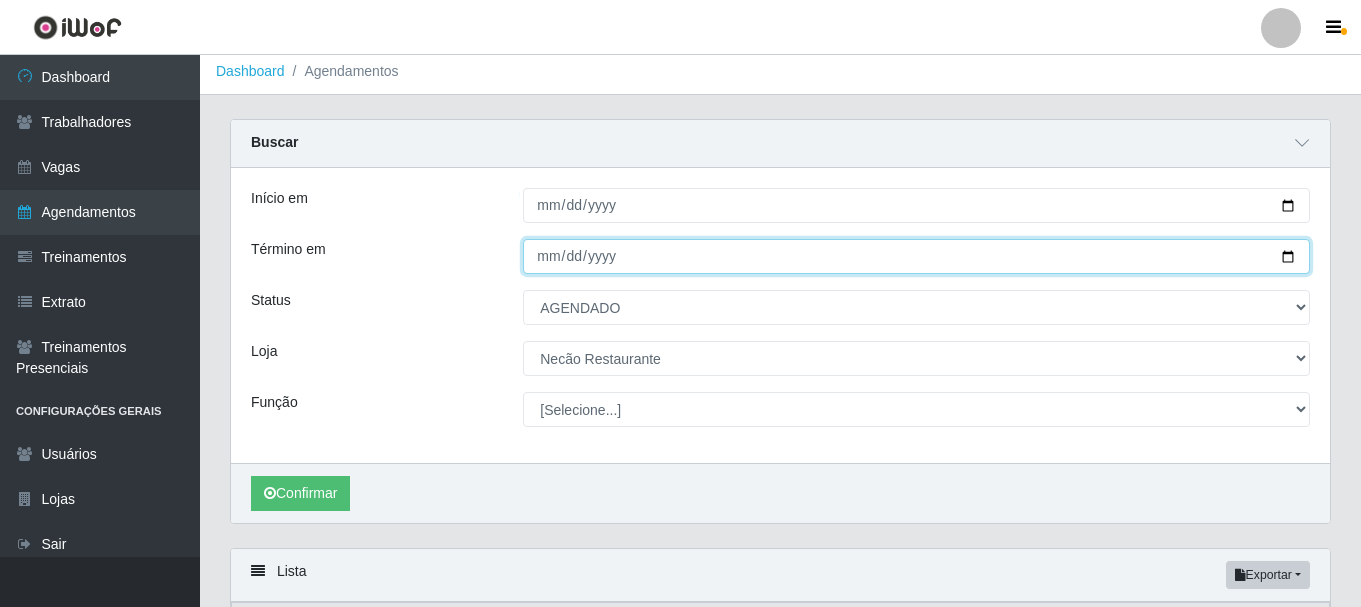 click on "[DATE]" at bounding box center [916, 256] 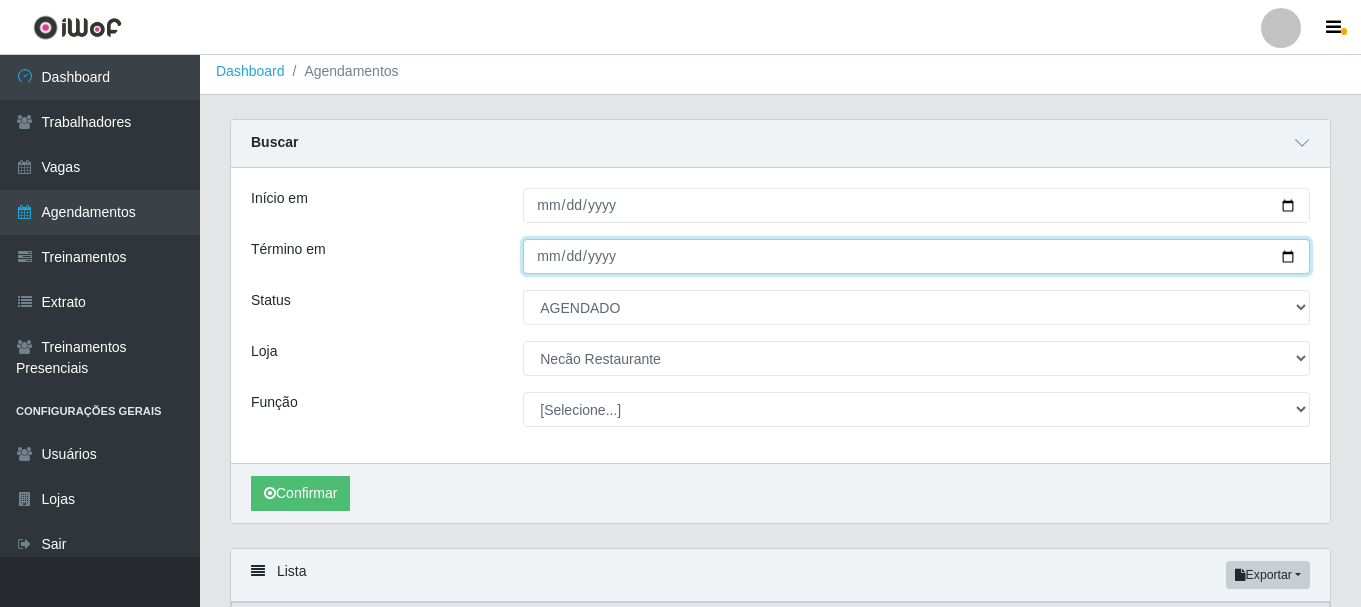 type on "[DATE]" 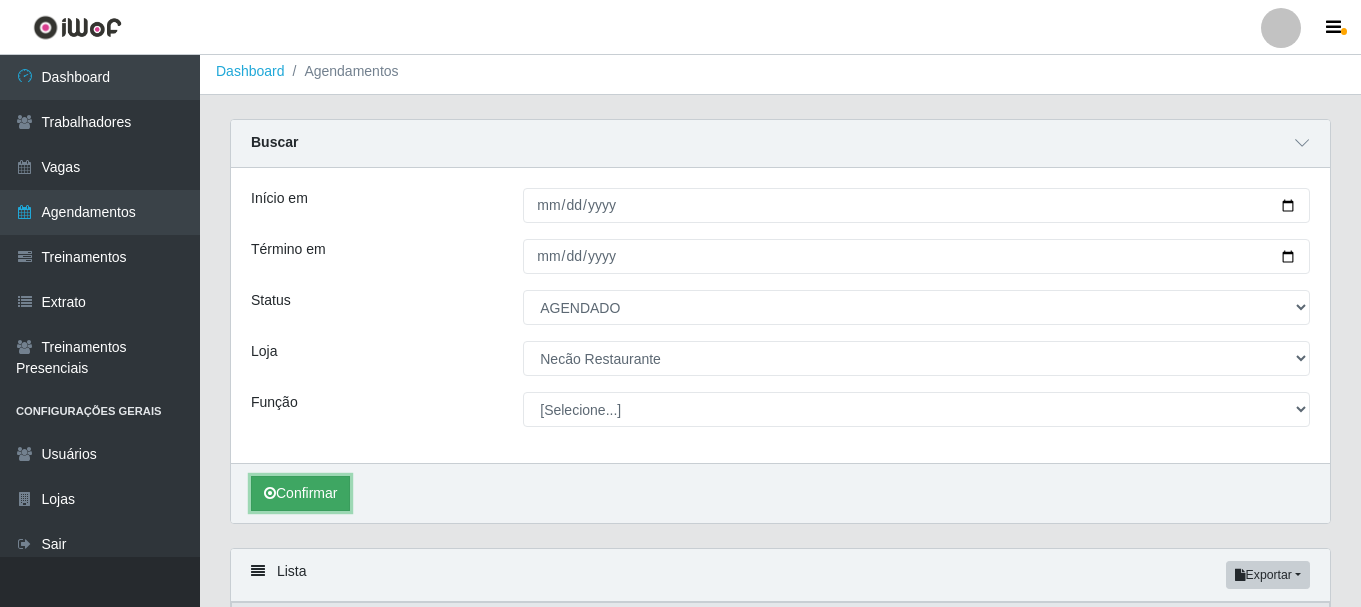 click on "Confirmar" at bounding box center (300, 493) 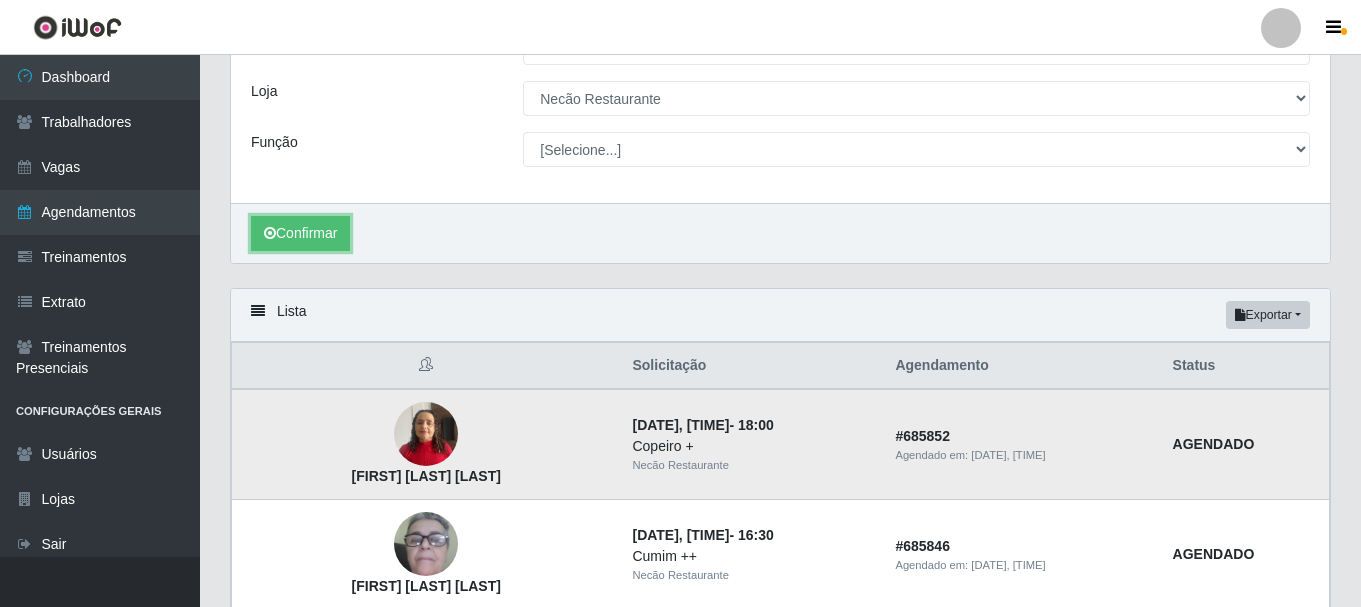 scroll, scrollTop: 66, scrollLeft: 0, axis: vertical 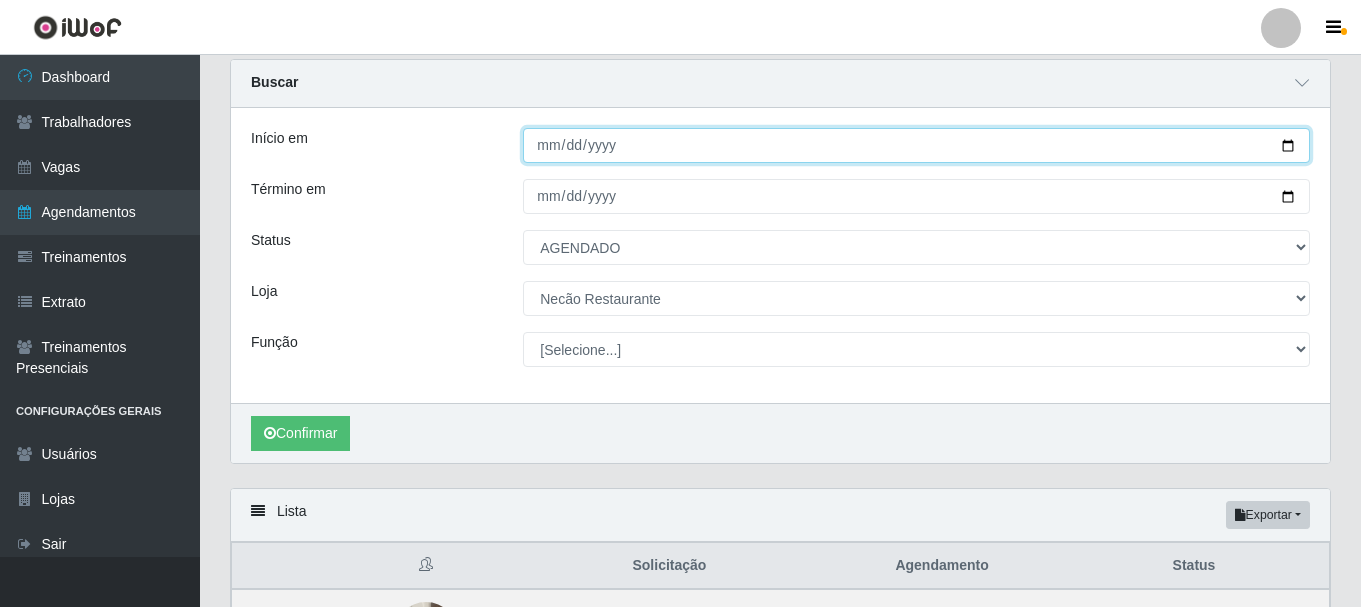 click on "[DATE]" at bounding box center (916, 145) 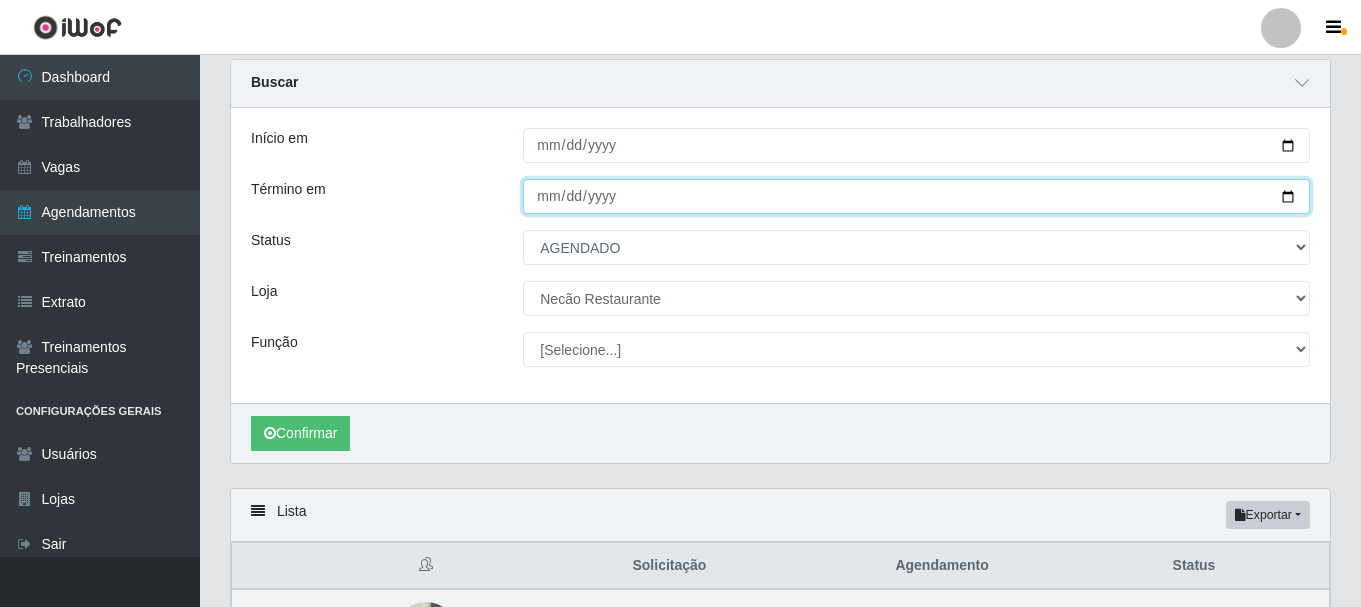 click on "[DATE]" at bounding box center (916, 196) 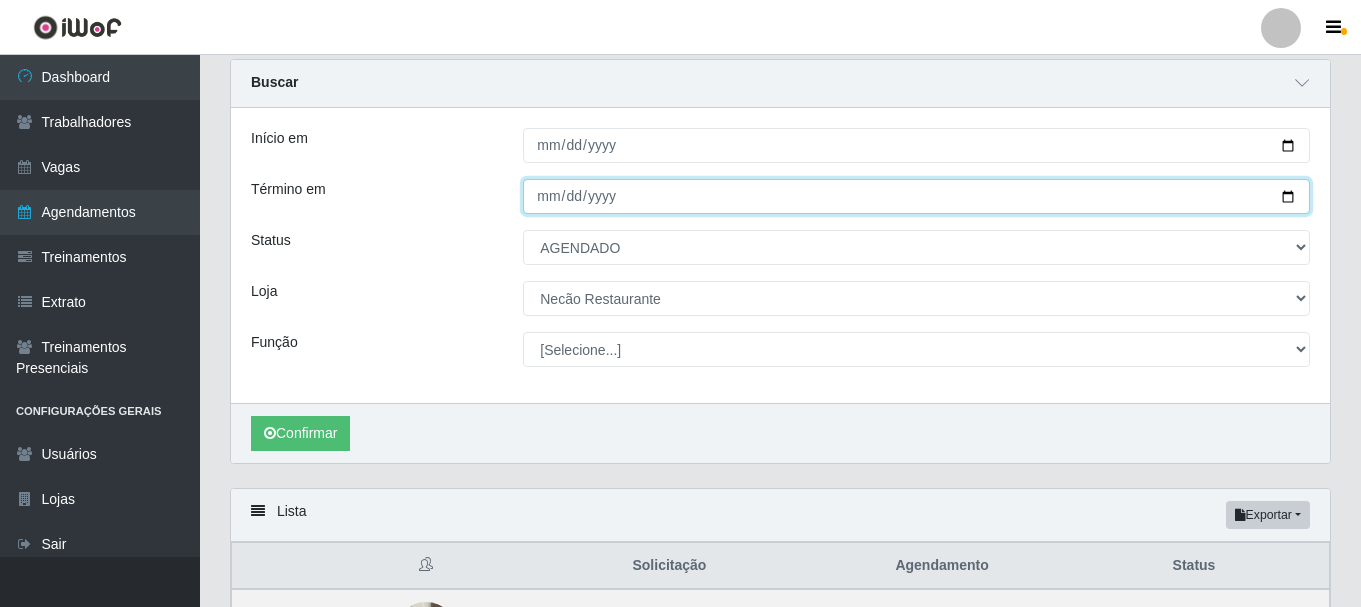 click on "[DATE]" at bounding box center (916, 196) 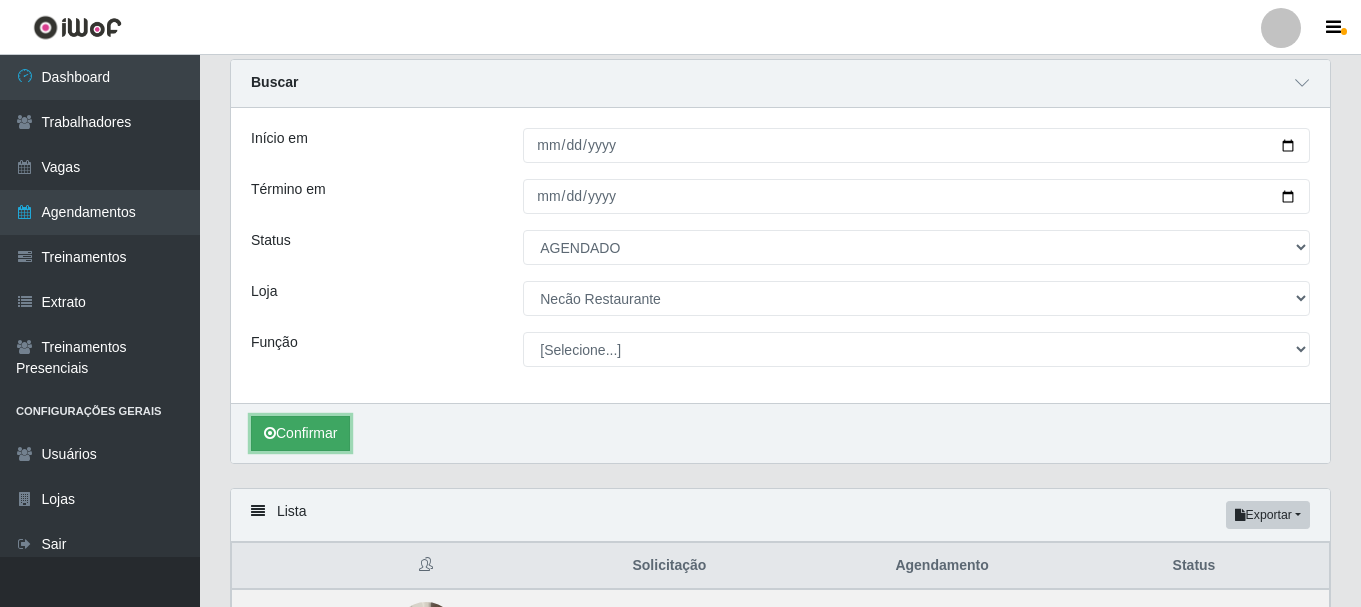 click on "Confirmar" at bounding box center [300, 433] 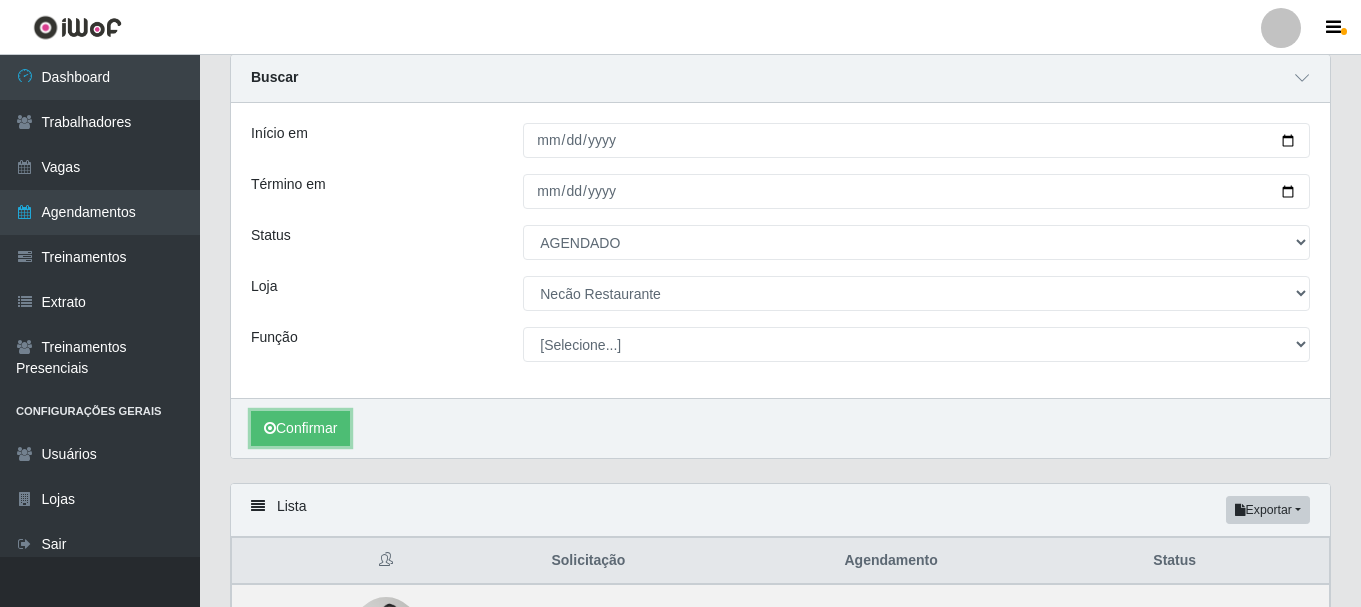 scroll, scrollTop: 0, scrollLeft: 0, axis: both 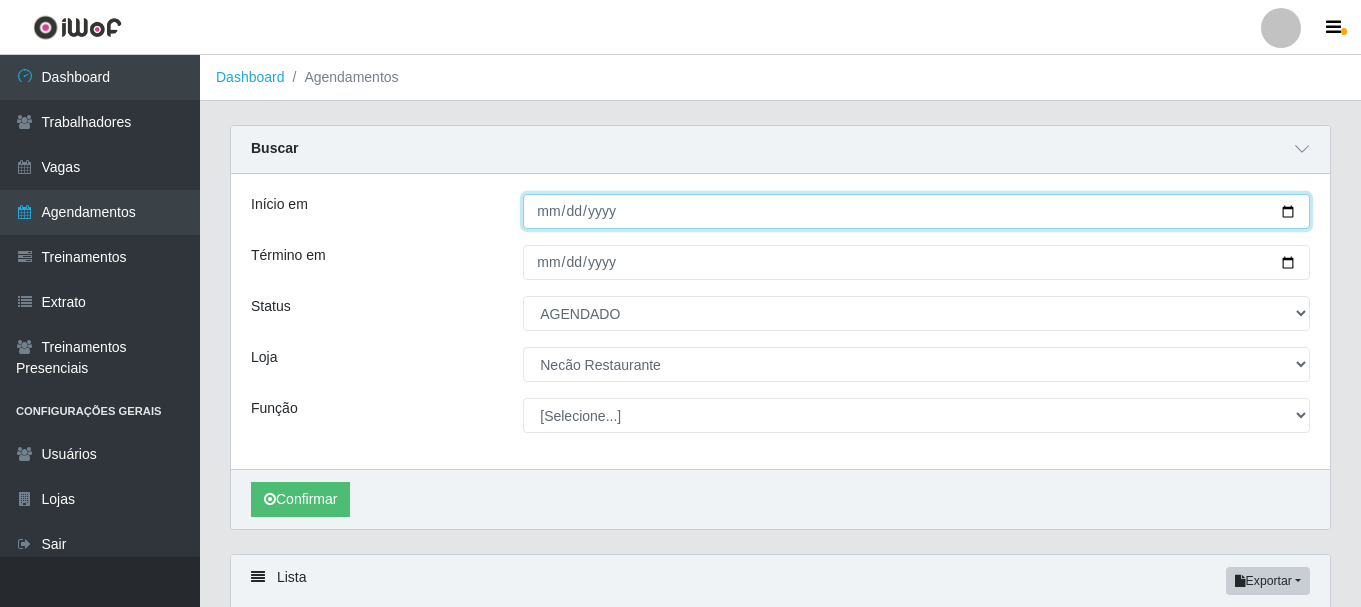 click on "[DATE]" at bounding box center (916, 211) 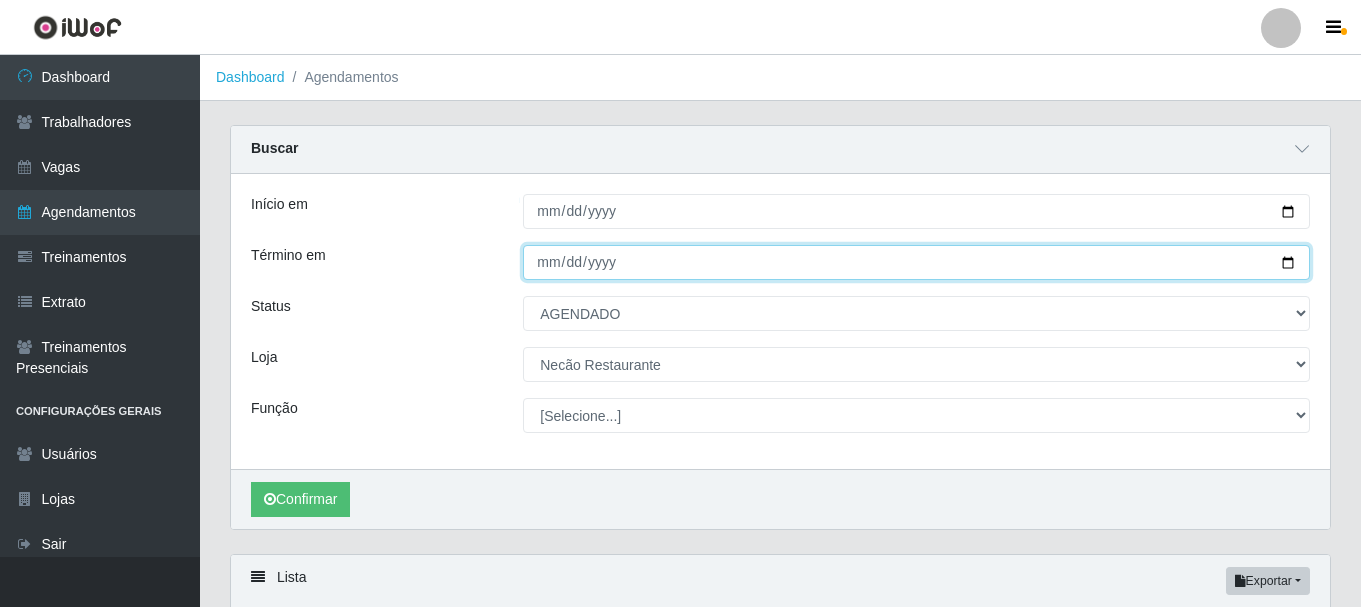 click on "[DATE]" at bounding box center [916, 262] 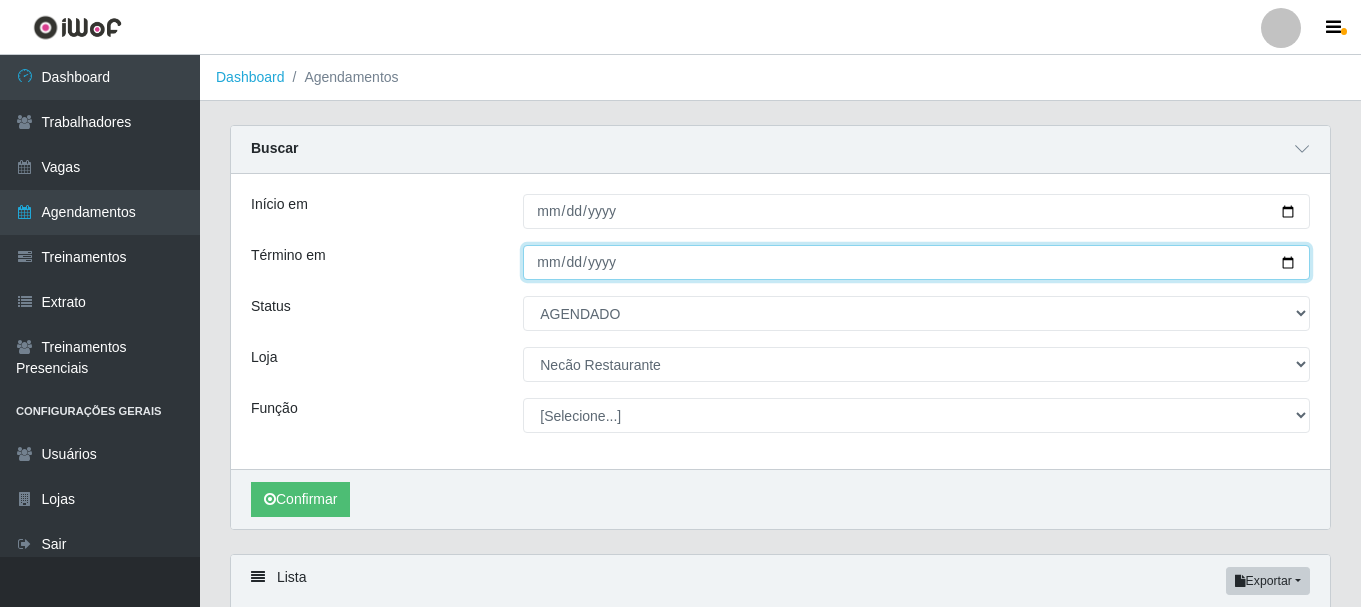 type on "[DATE]" 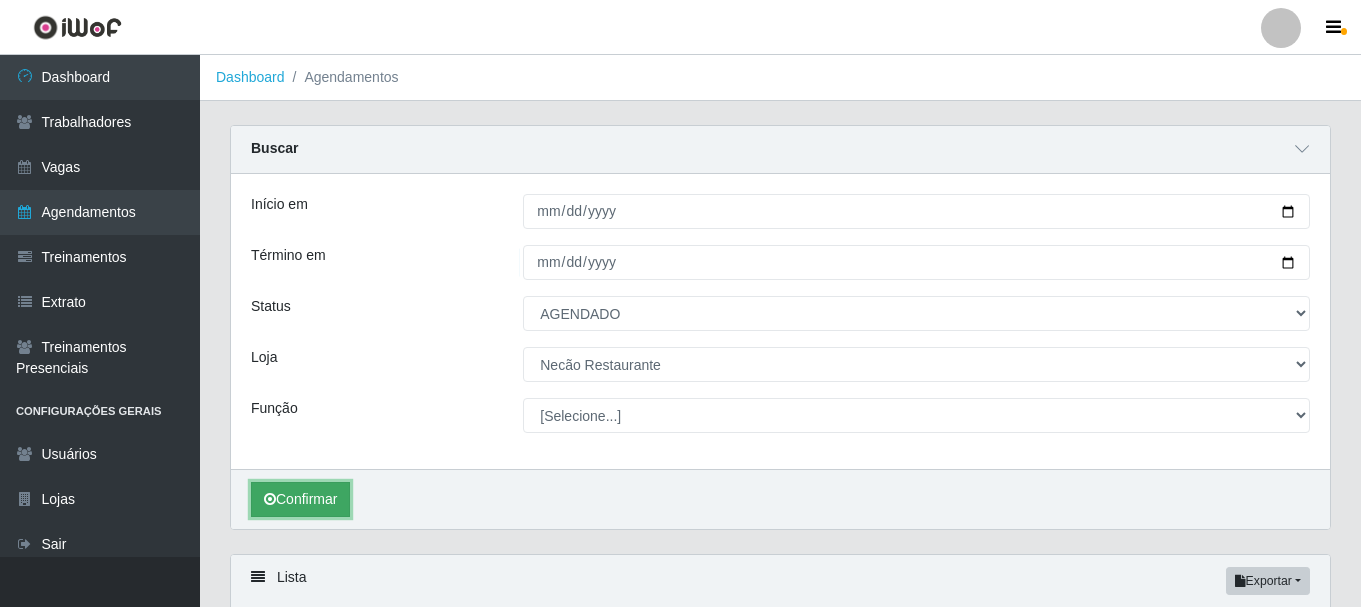 click on "Confirmar" at bounding box center (300, 499) 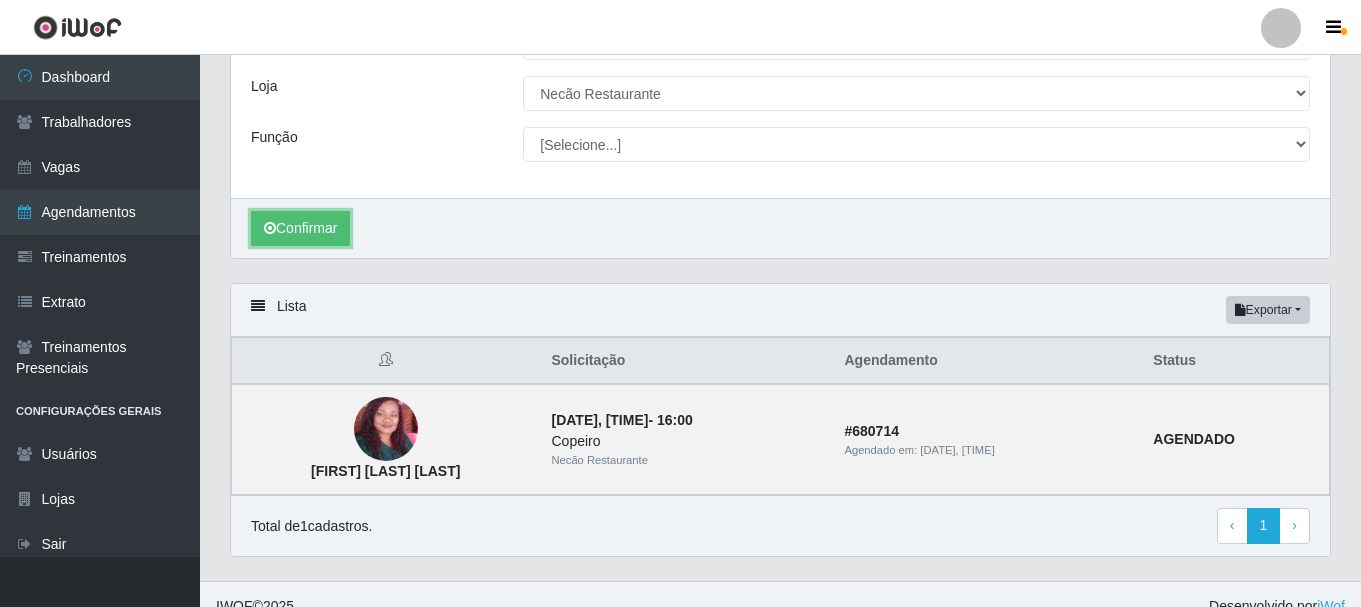 scroll, scrollTop: 0, scrollLeft: 0, axis: both 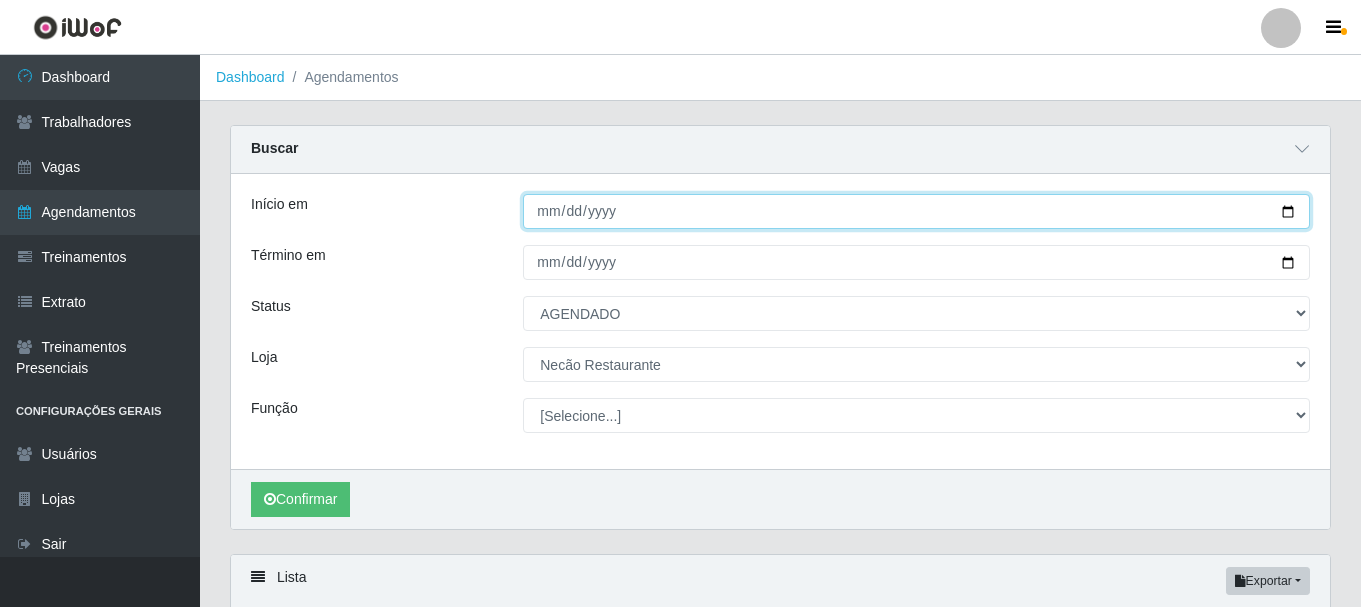 click on "[DATE]" at bounding box center (916, 211) 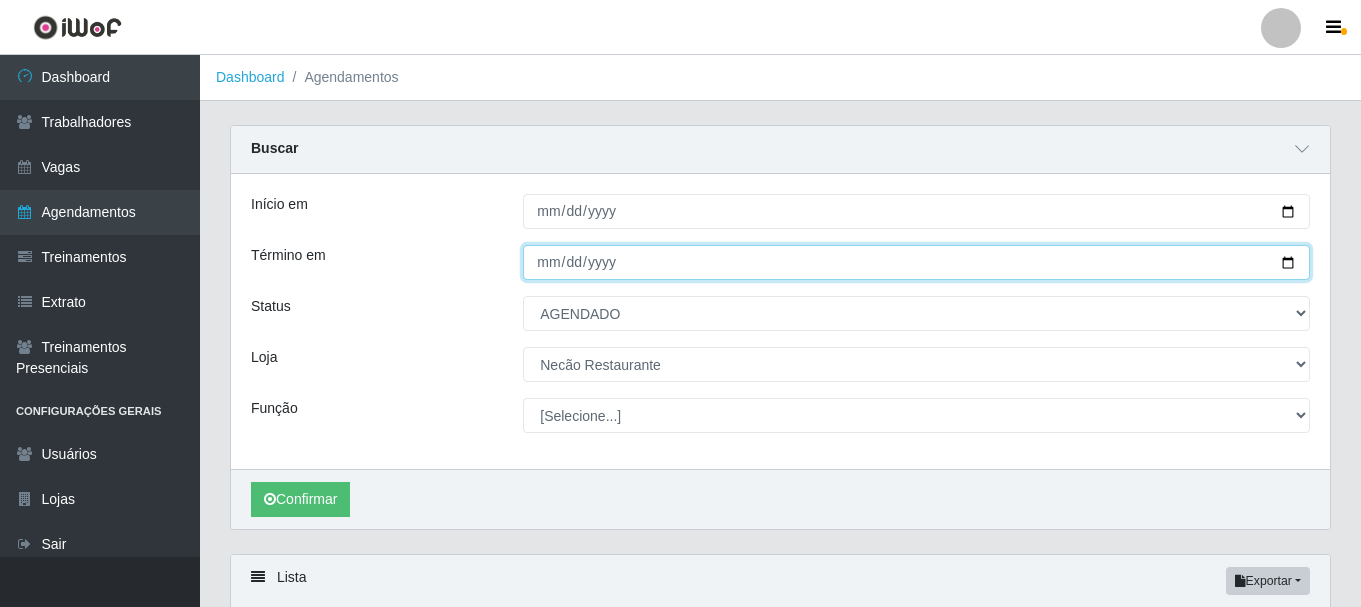 click on "[DATE]" at bounding box center (916, 262) 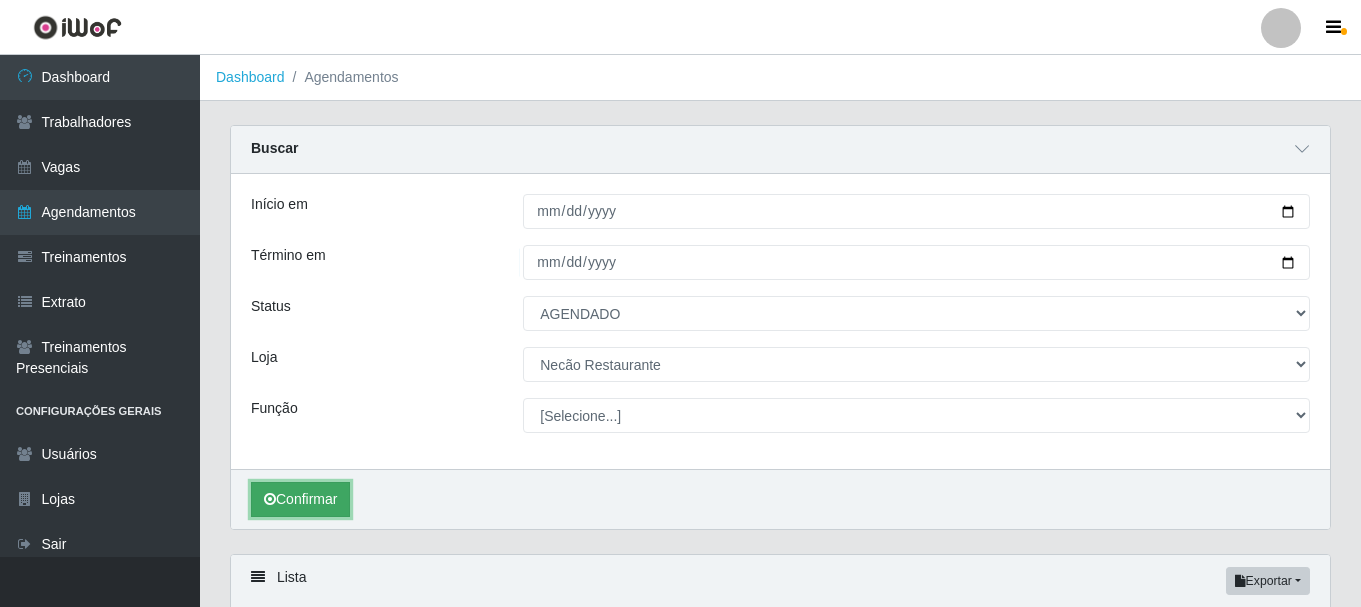 click on "Confirmar" at bounding box center [300, 499] 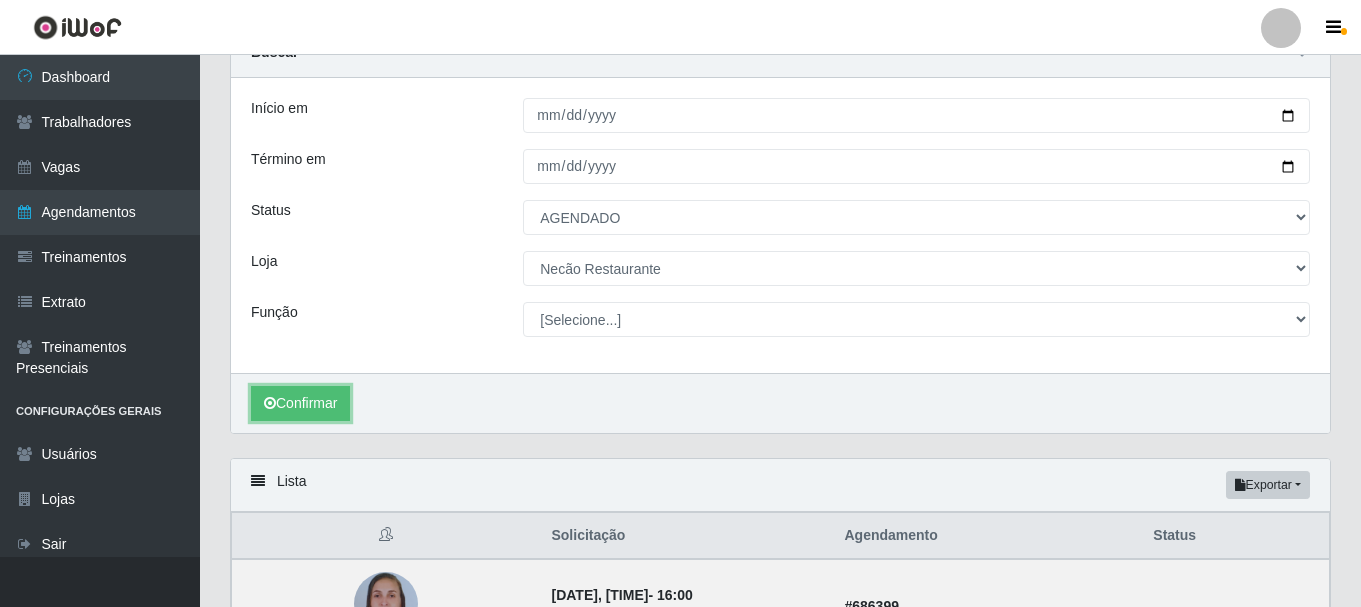 scroll, scrollTop: 0, scrollLeft: 0, axis: both 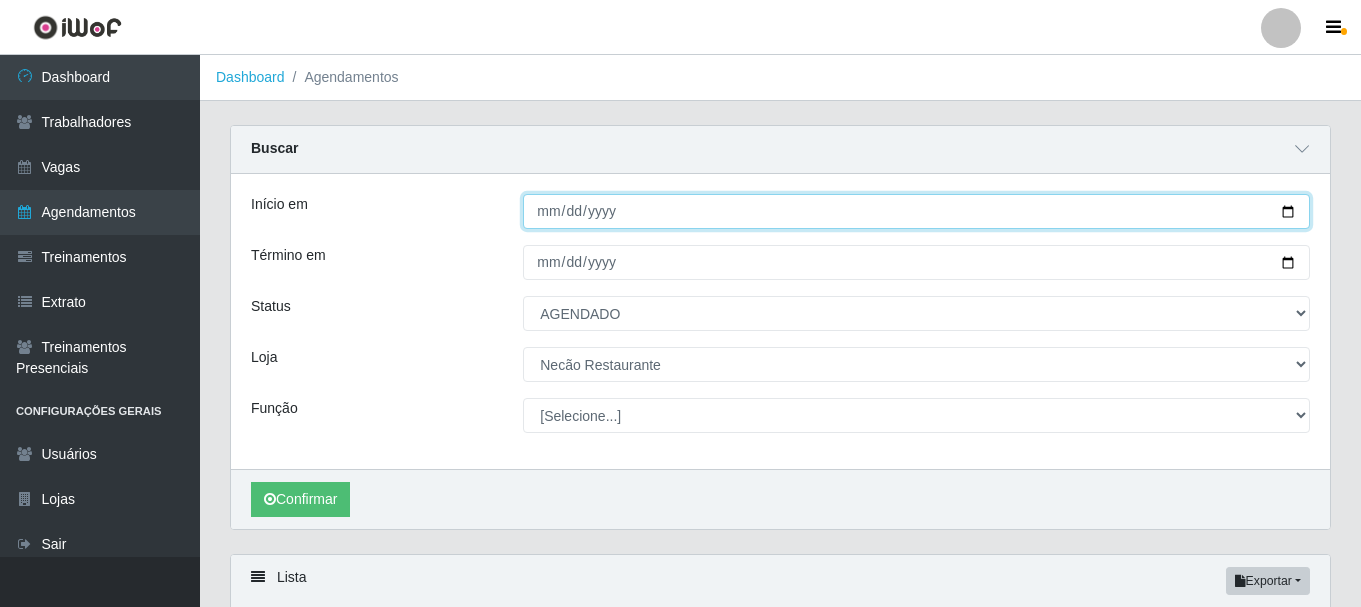 click on "[DATE]" at bounding box center [916, 211] 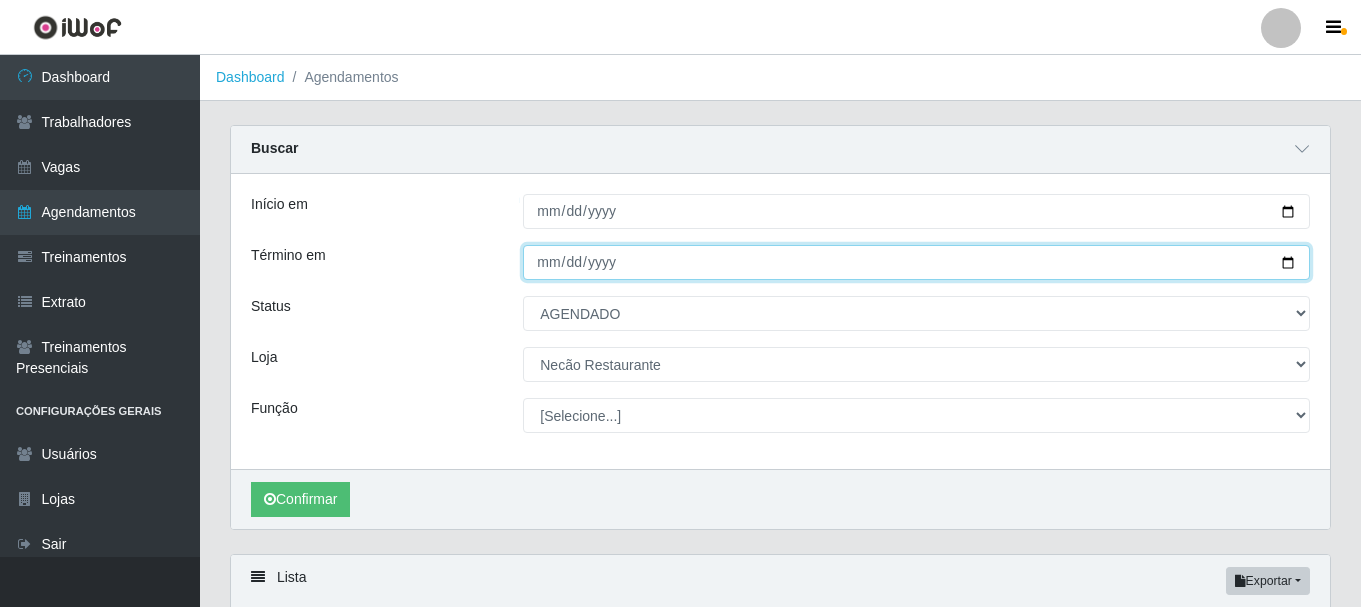 click on "[DATE]" at bounding box center [916, 262] 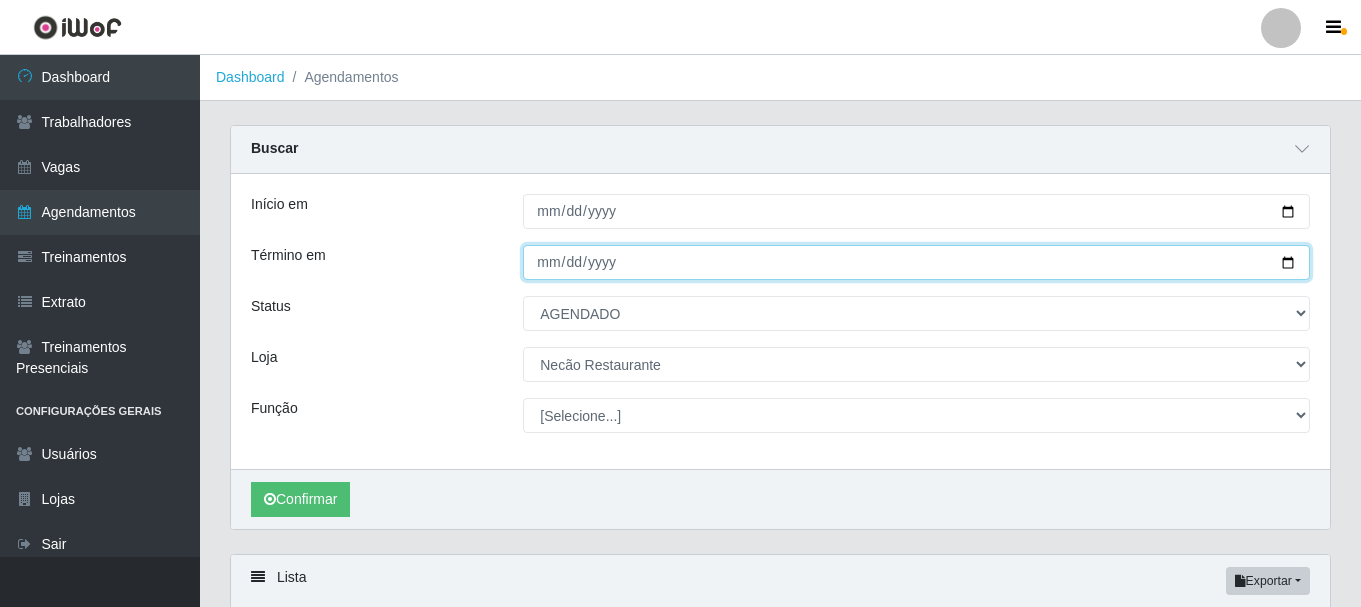 type on "[DATE]" 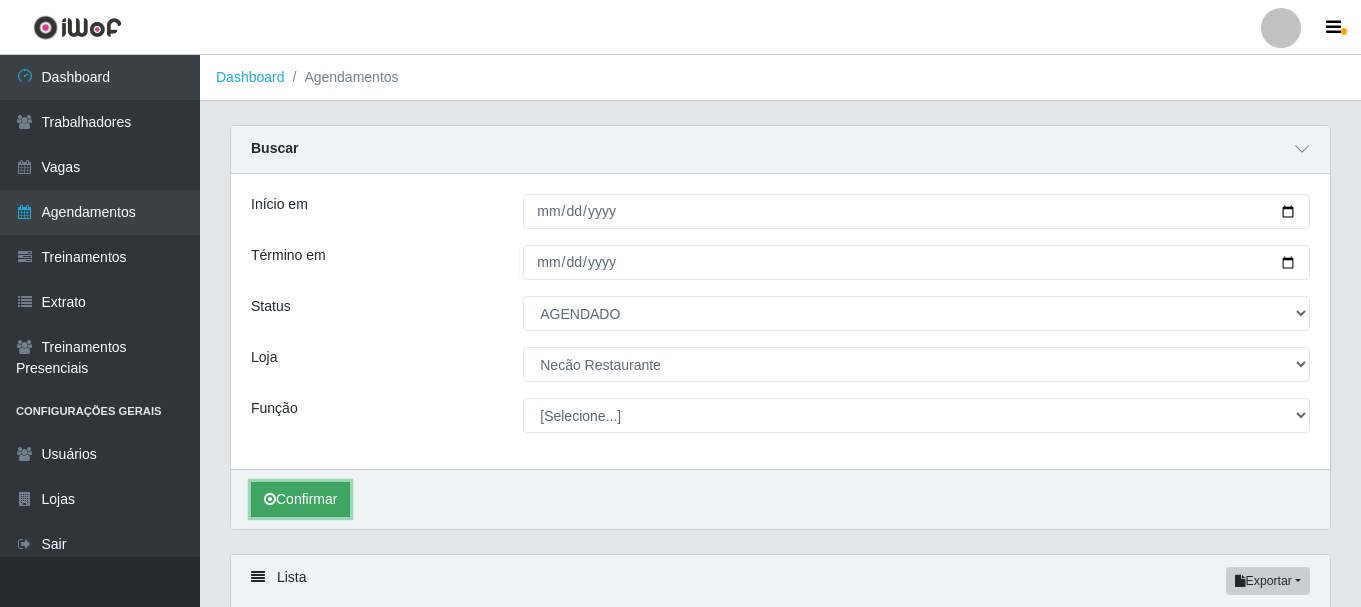 click on "Confirmar" at bounding box center (300, 499) 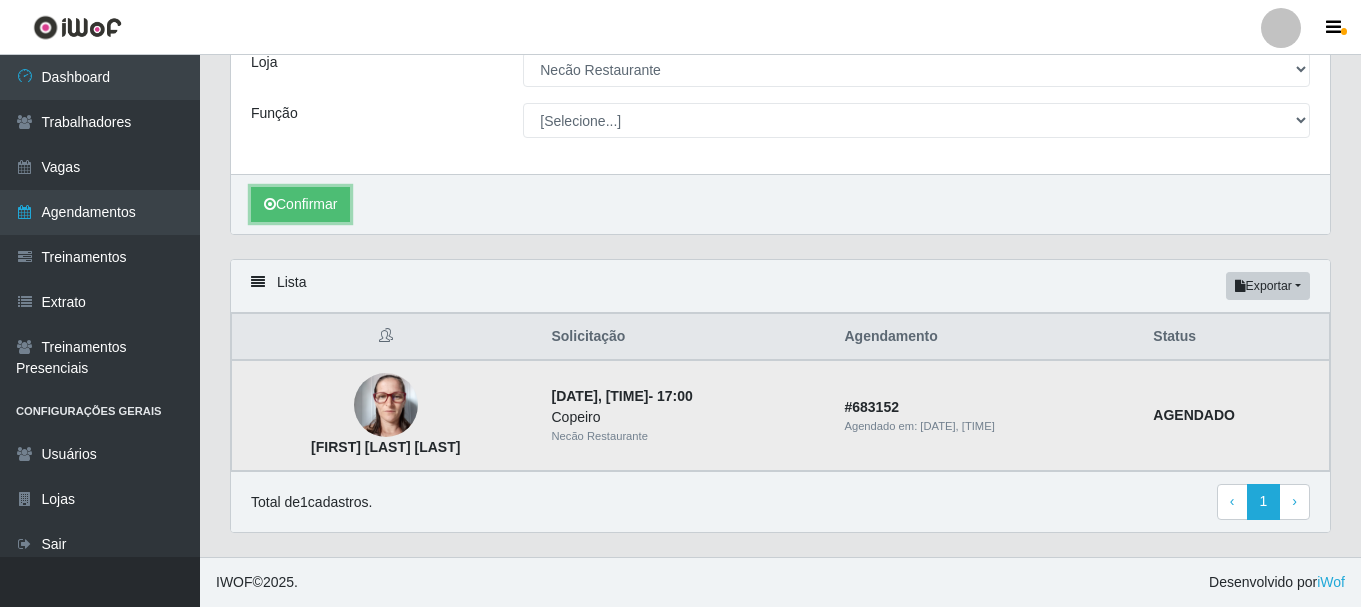 scroll, scrollTop: 0, scrollLeft: 0, axis: both 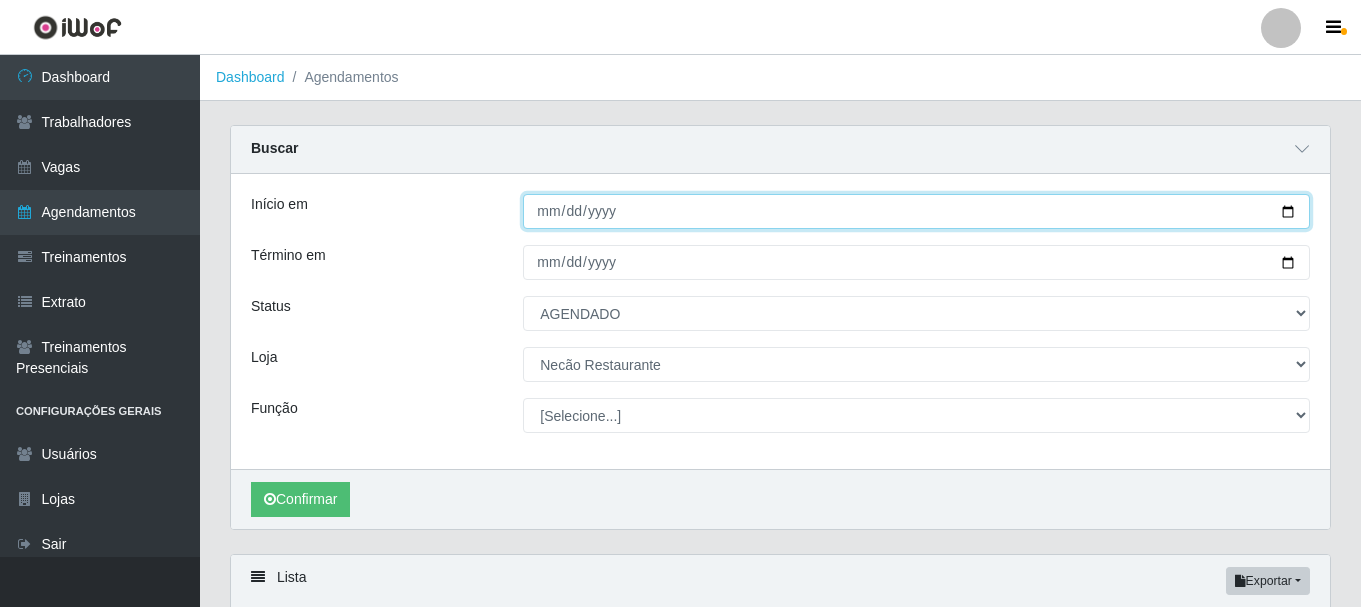 click on "[DATE]" at bounding box center (916, 211) 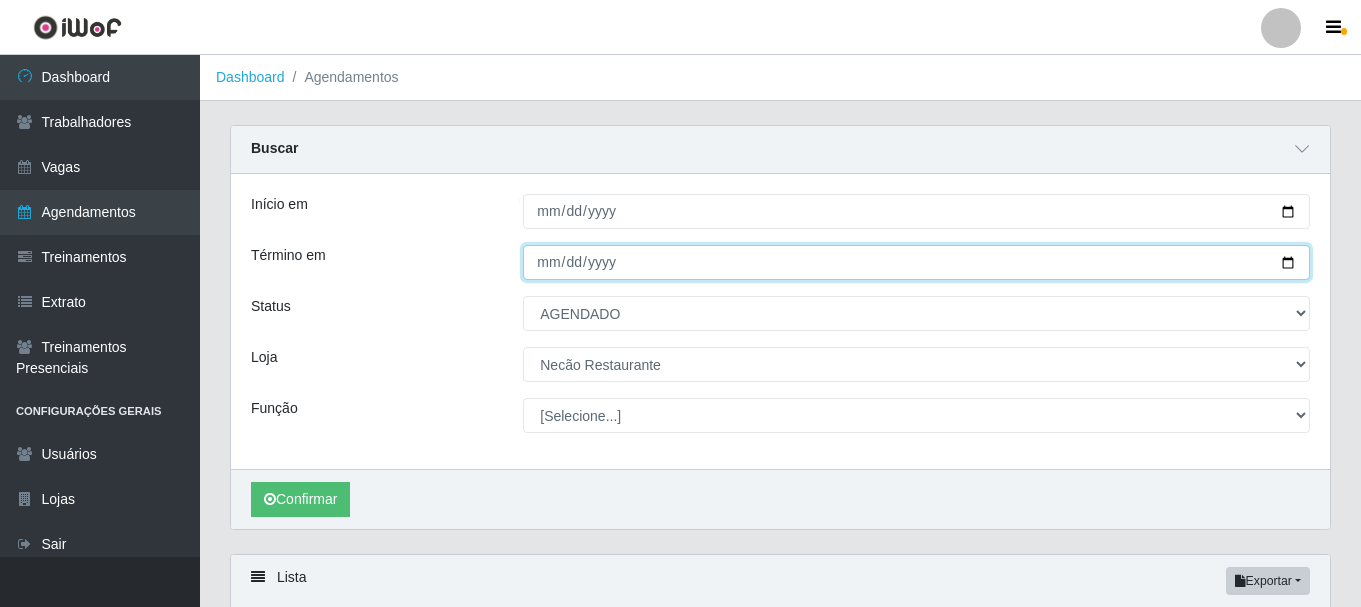 click on "[DATE]" at bounding box center [916, 262] 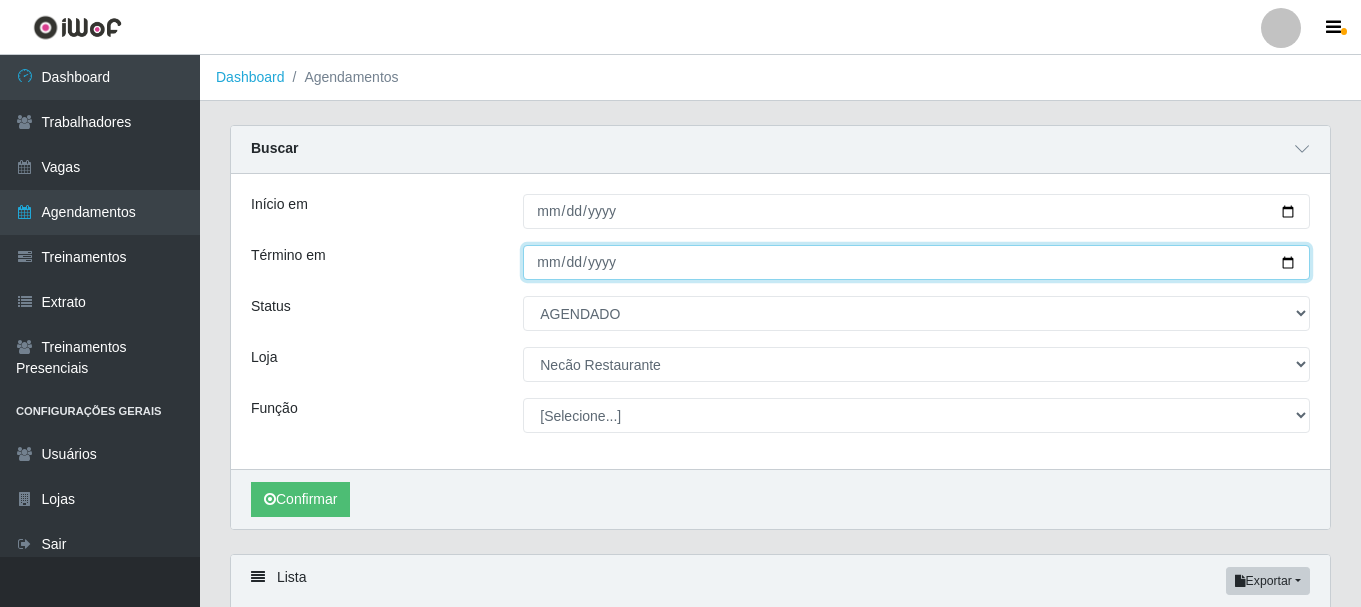 type on "[DATE]" 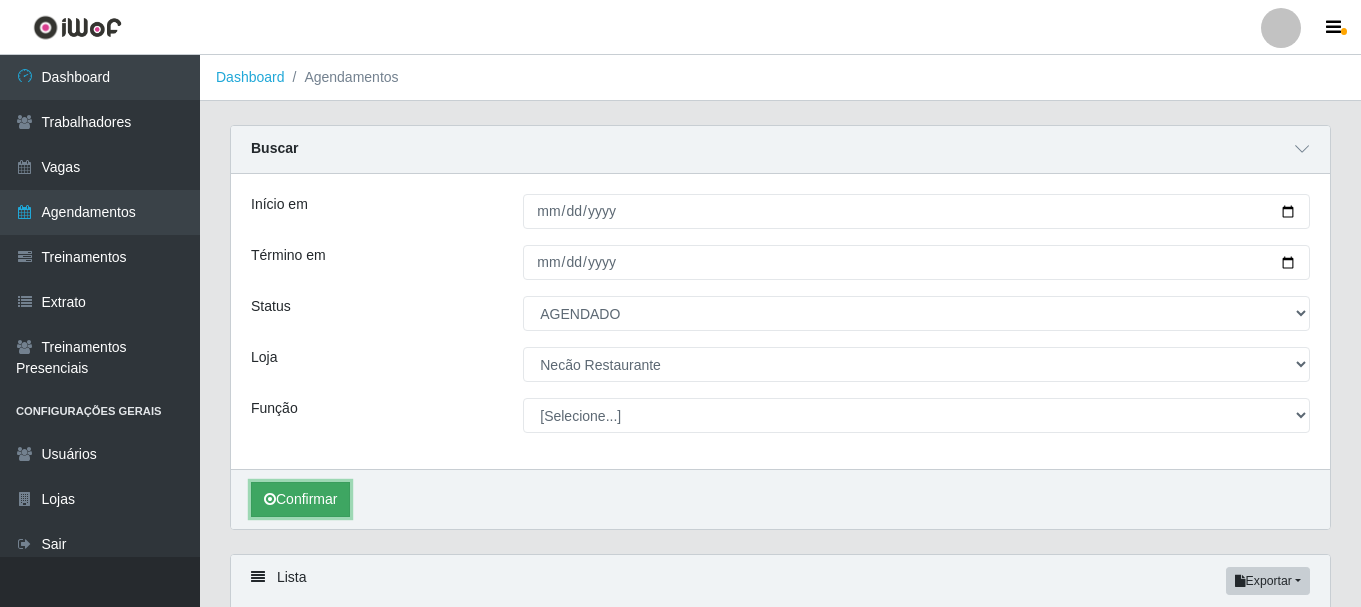 click on "Confirmar" at bounding box center (300, 499) 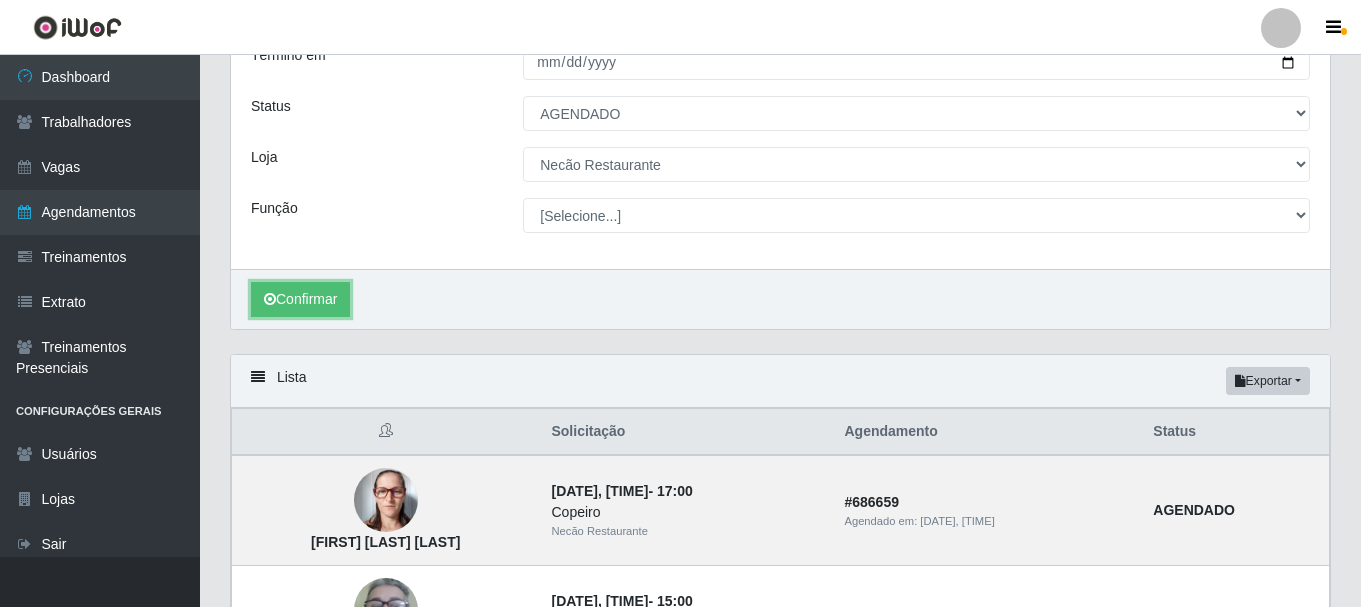scroll, scrollTop: 0, scrollLeft: 0, axis: both 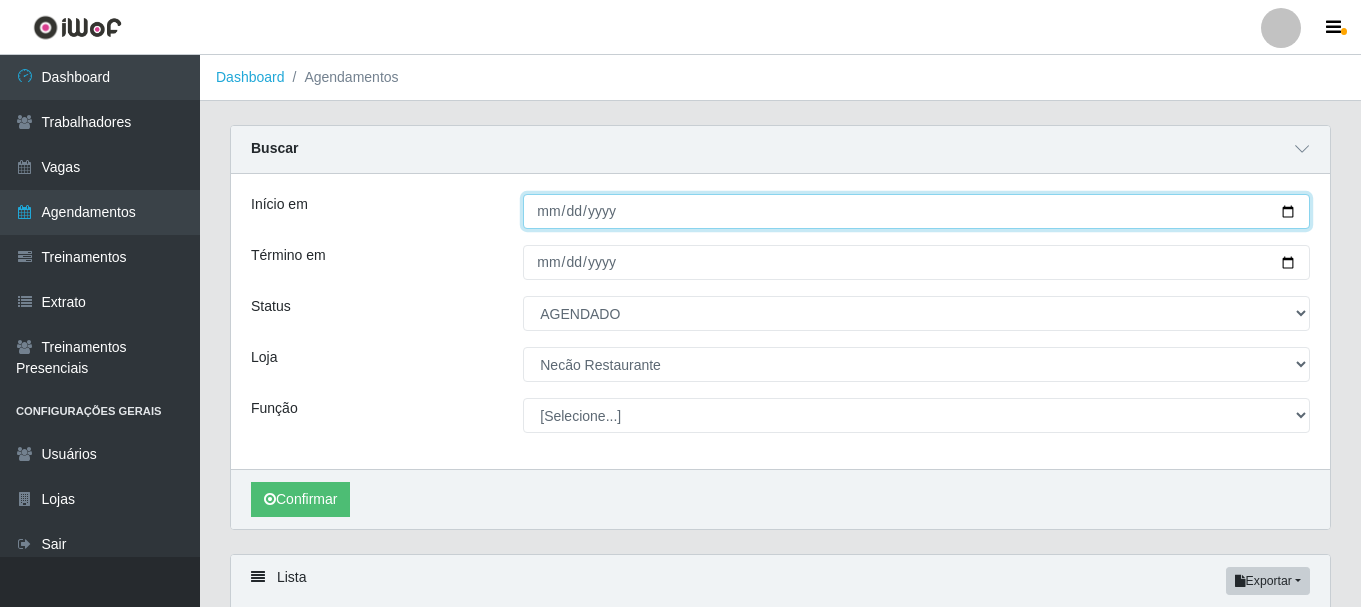 click on "[DATE]" at bounding box center (916, 211) 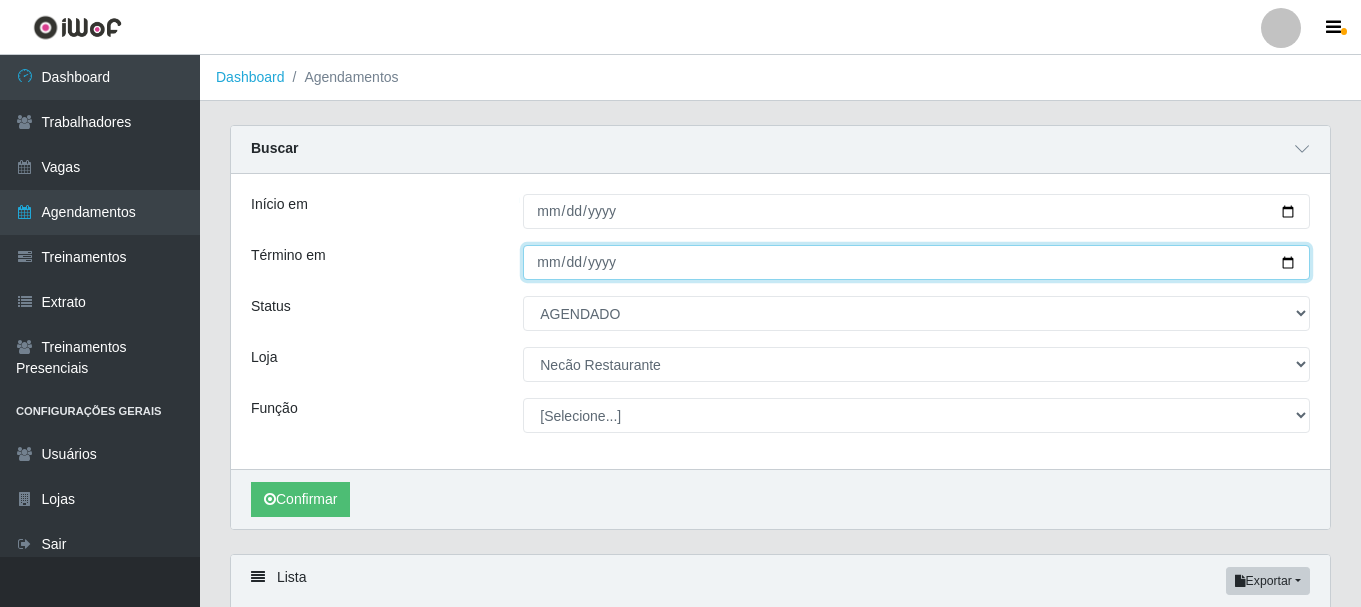 click on "[DATE]" at bounding box center (916, 262) 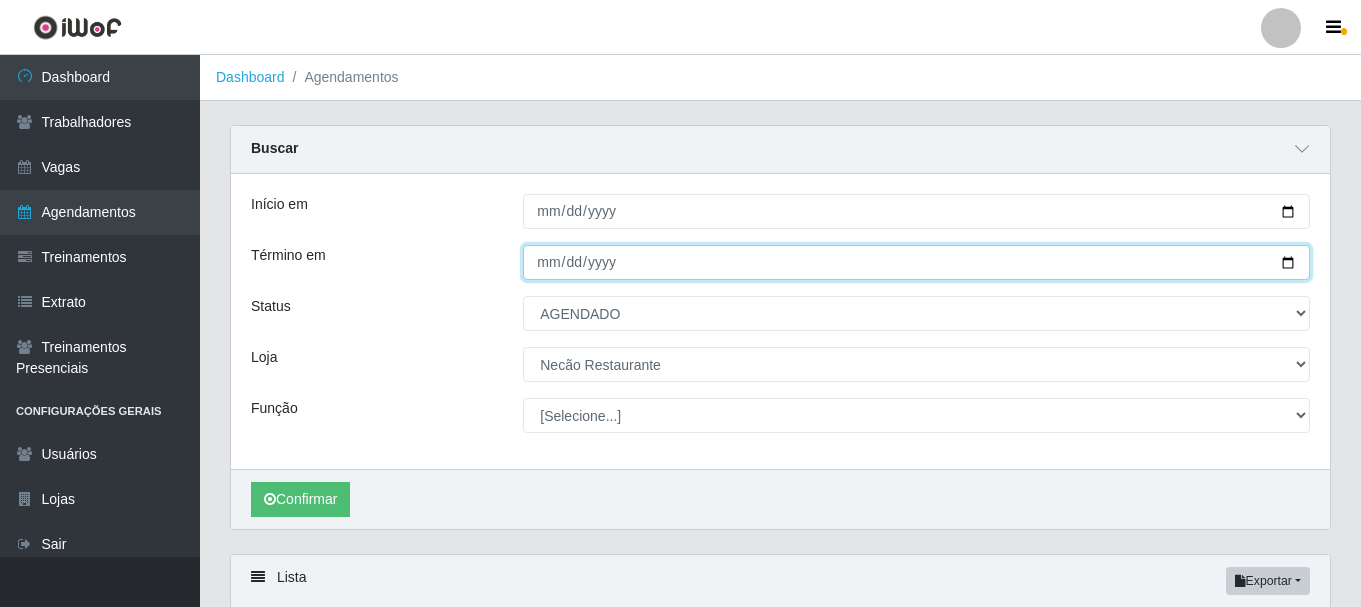 type on "[DATE]" 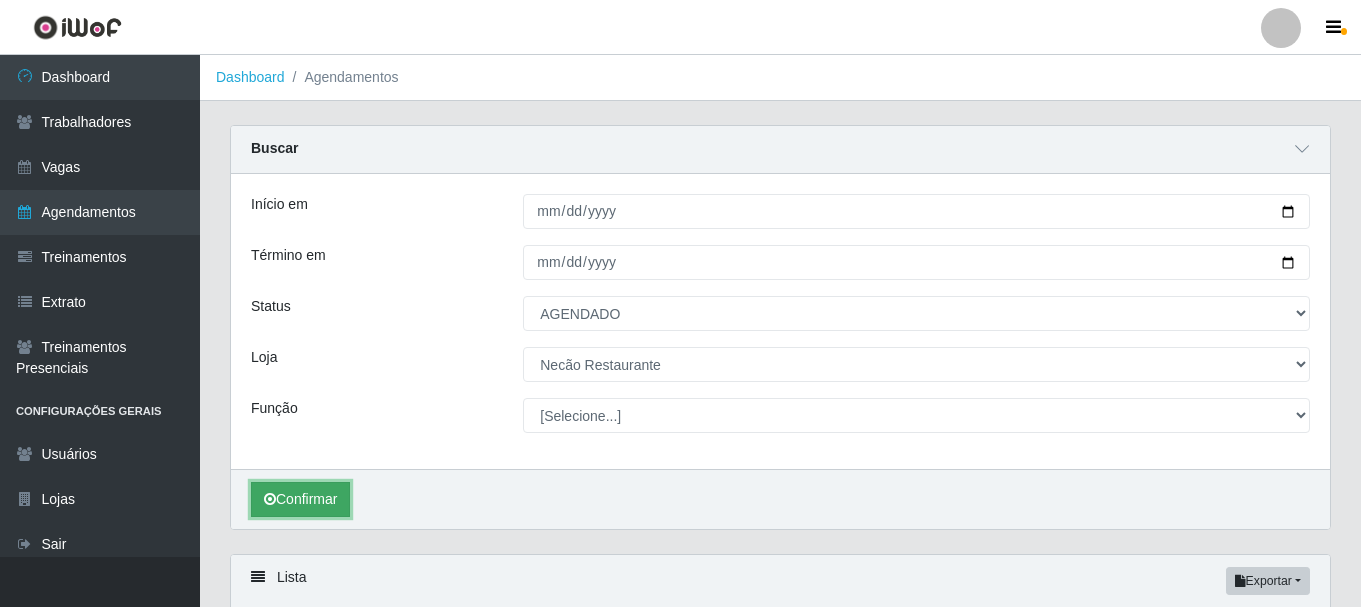 click on "Confirmar" at bounding box center (300, 499) 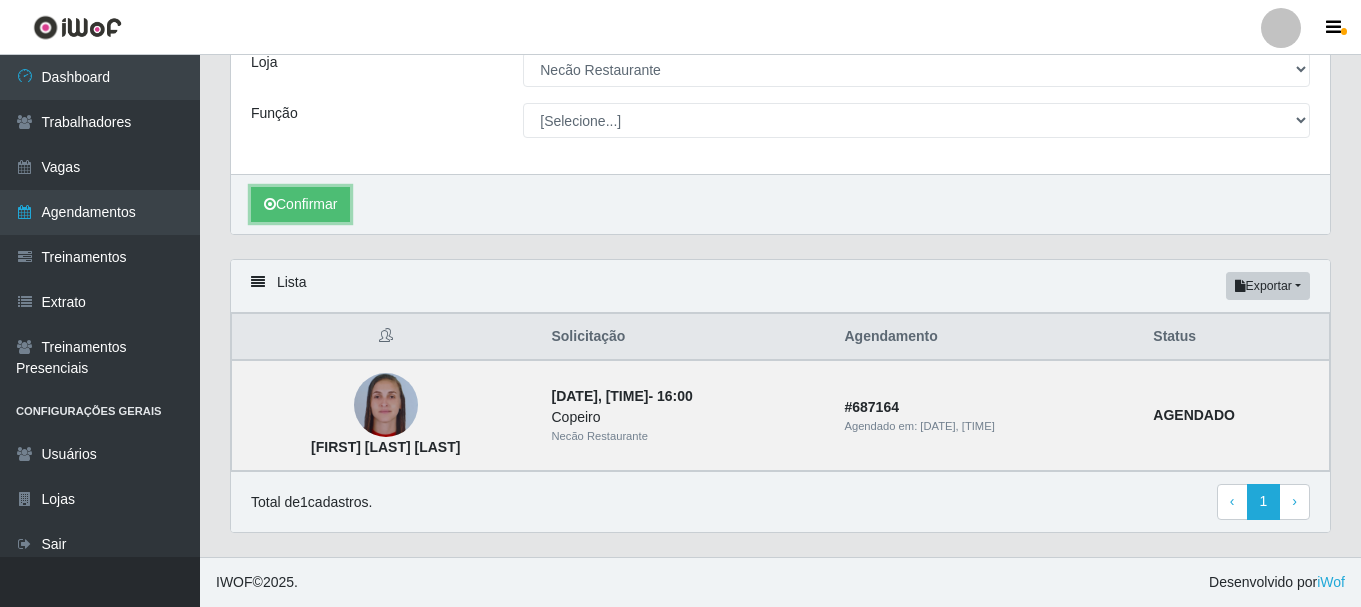 scroll, scrollTop: 0, scrollLeft: 0, axis: both 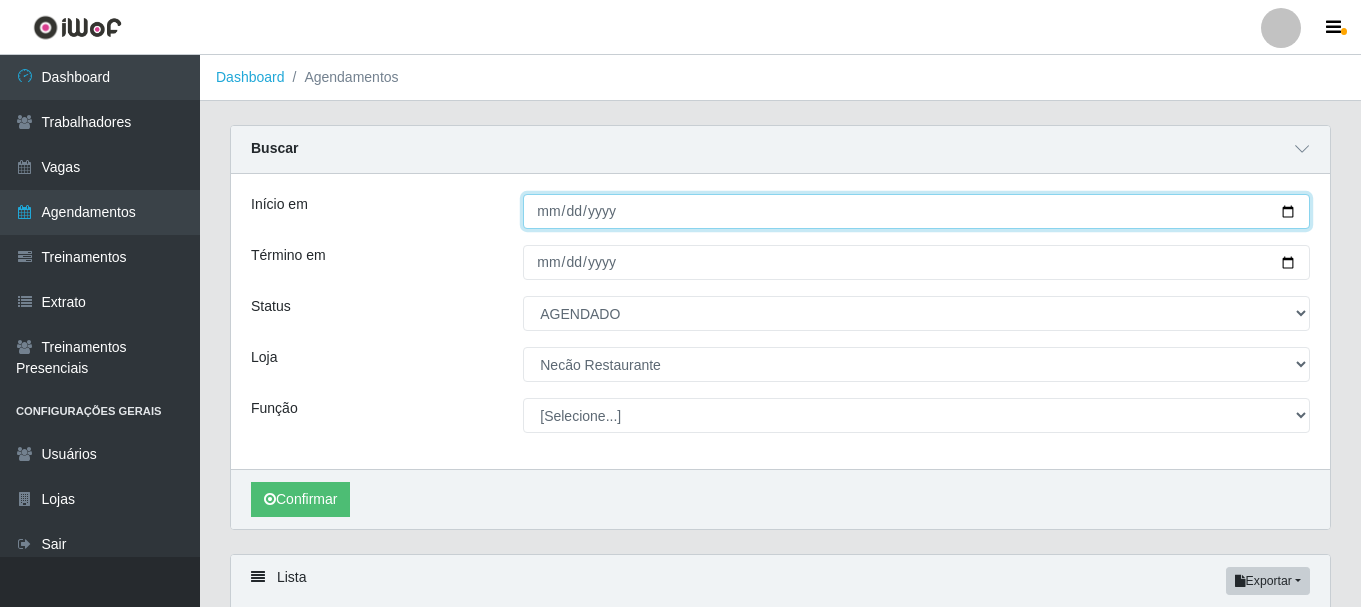 click on "[DATE]" at bounding box center [916, 211] 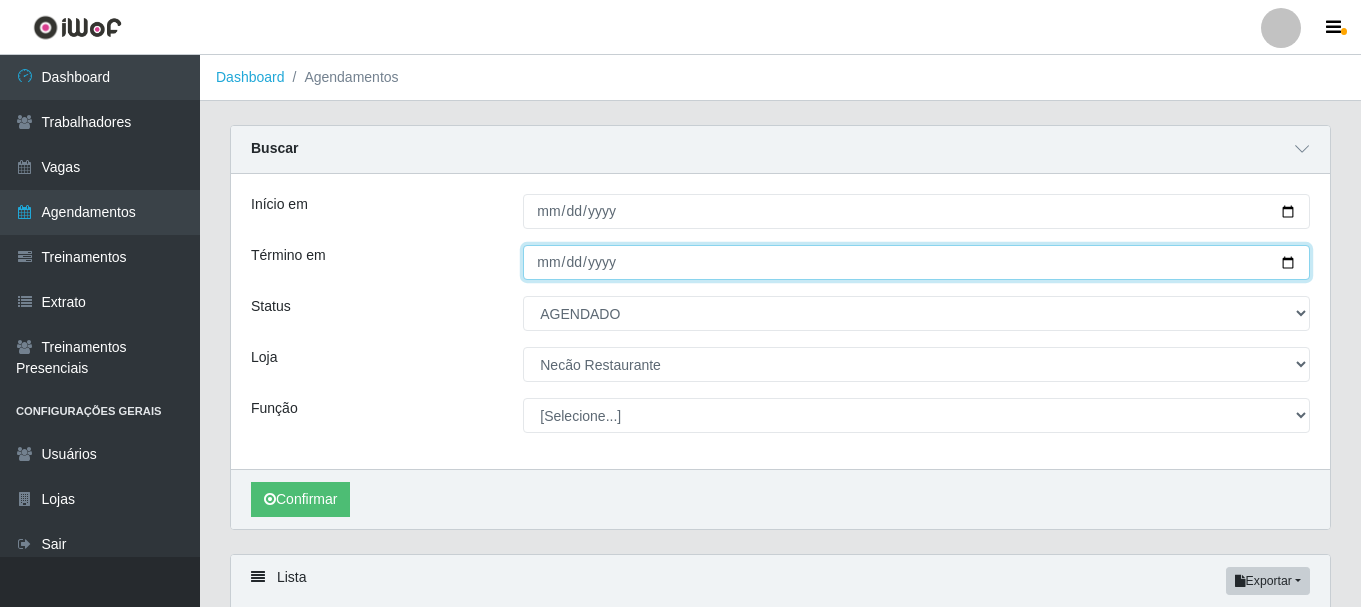 click on "[DATE]" at bounding box center (916, 262) 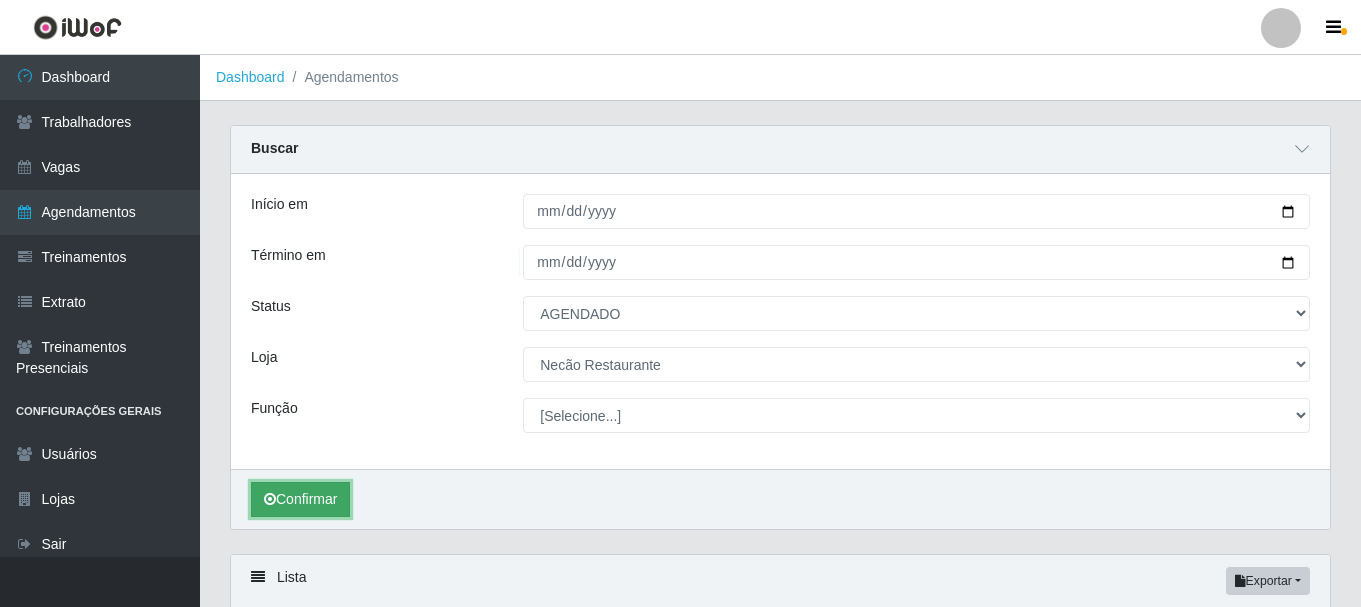 click on "Confirmar" at bounding box center (300, 499) 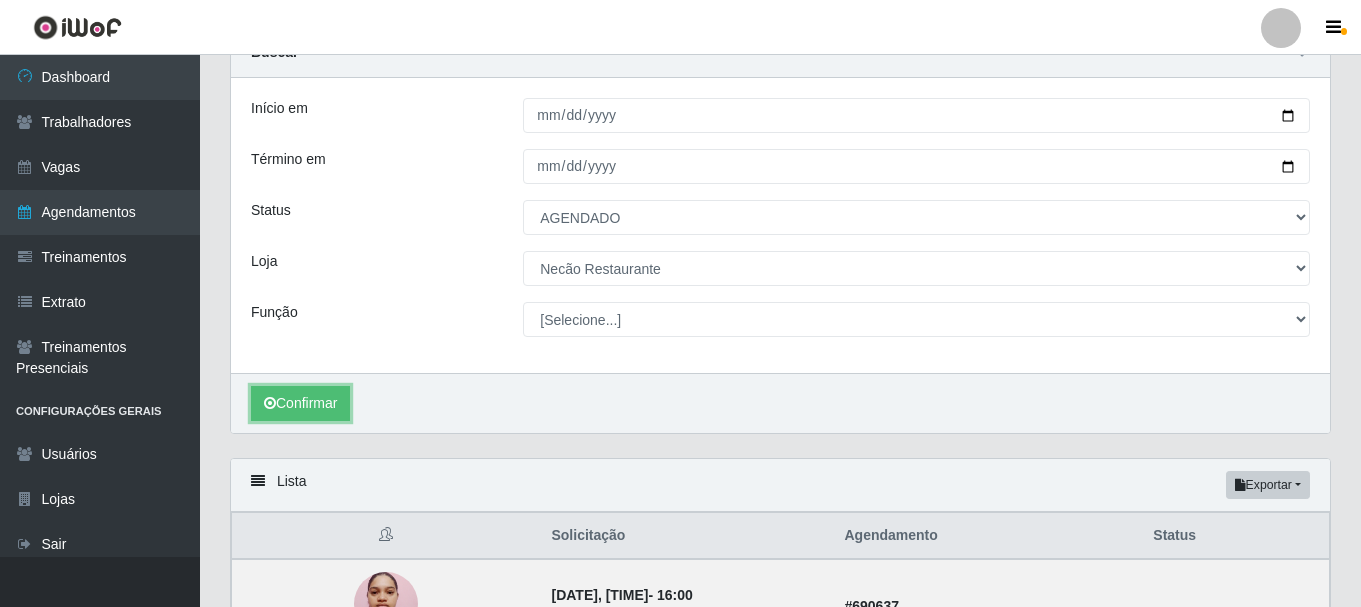 scroll, scrollTop: 0, scrollLeft: 0, axis: both 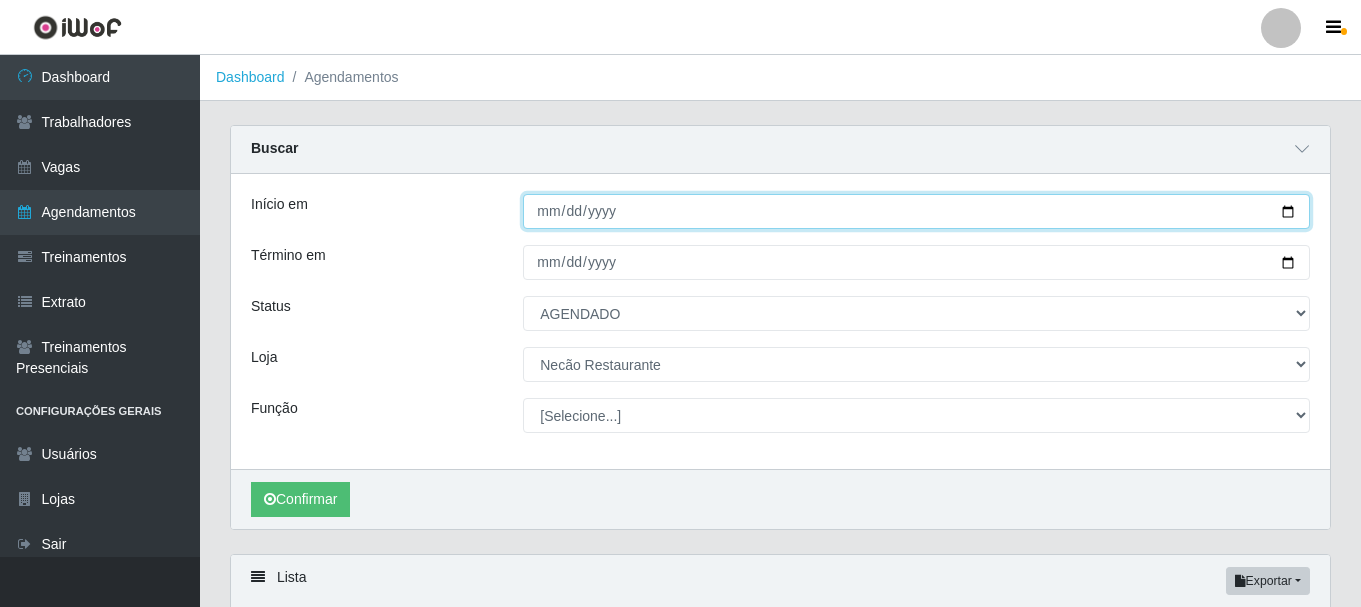 click on "[DATE]" at bounding box center (916, 211) 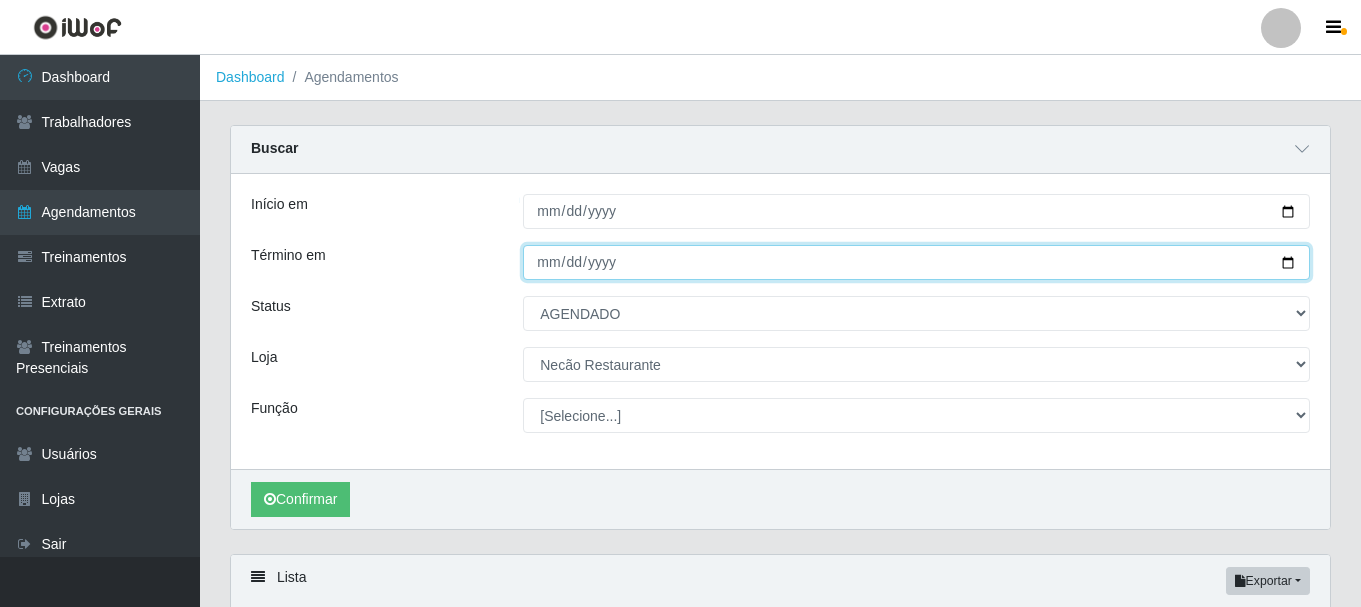 click on "[DATE]" at bounding box center [916, 262] 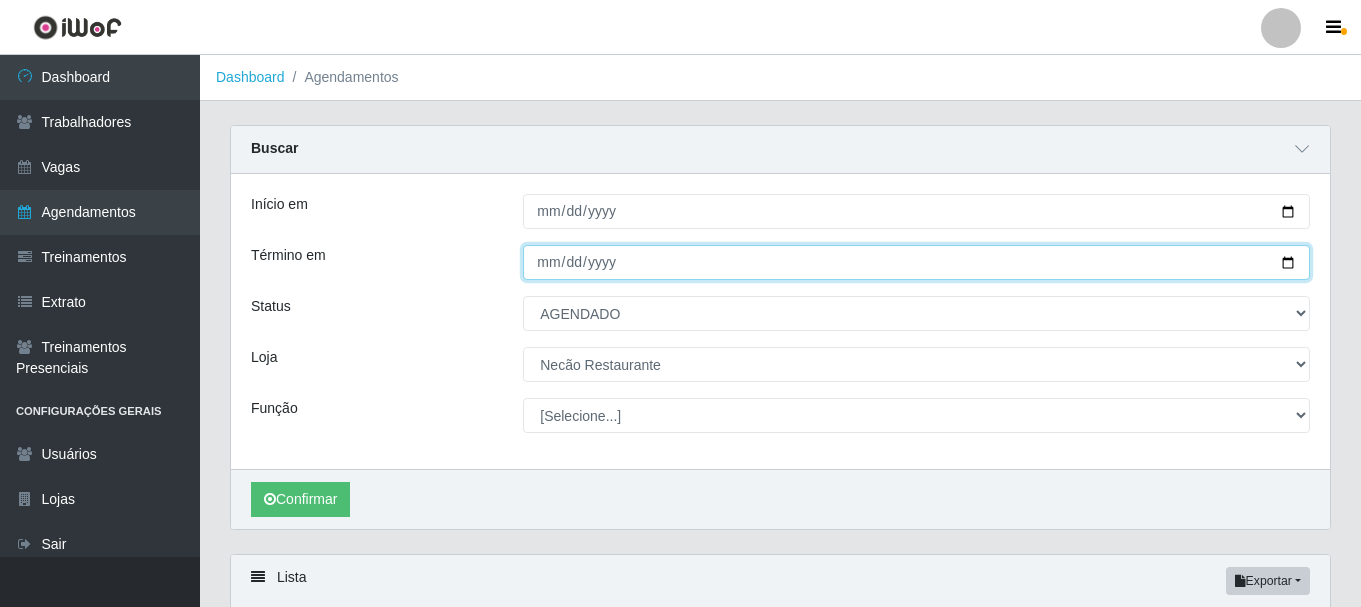 click on "[DATE]" at bounding box center (916, 262) 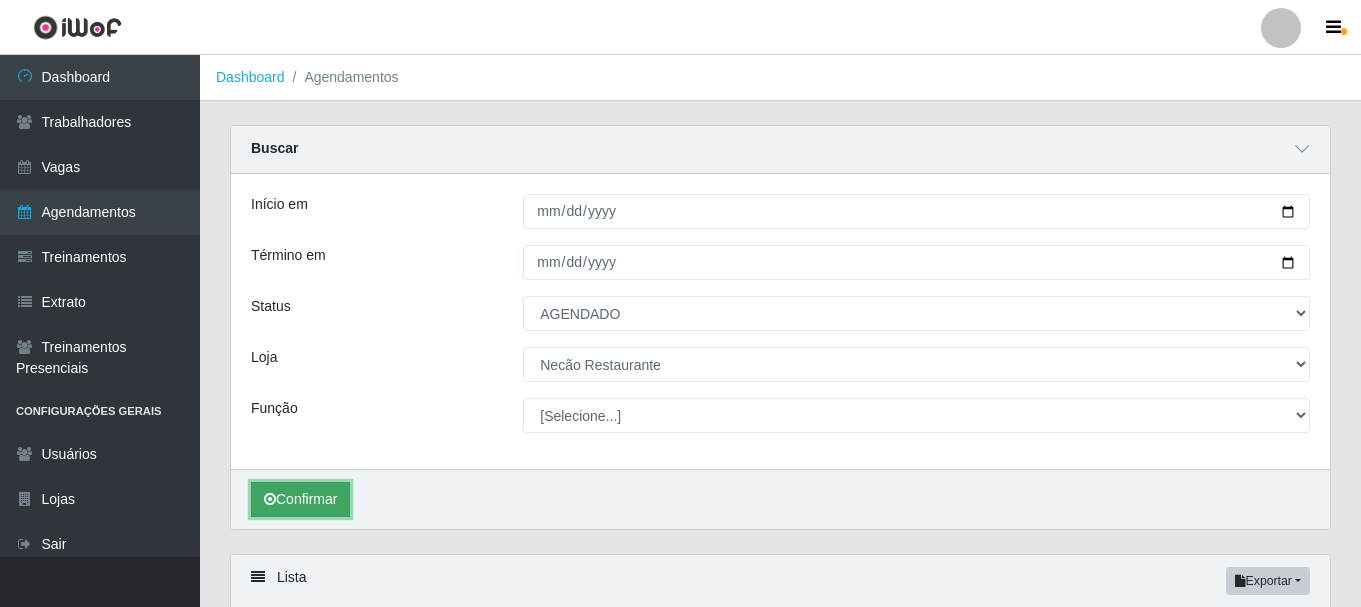 click on "Confirmar" at bounding box center (300, 499) 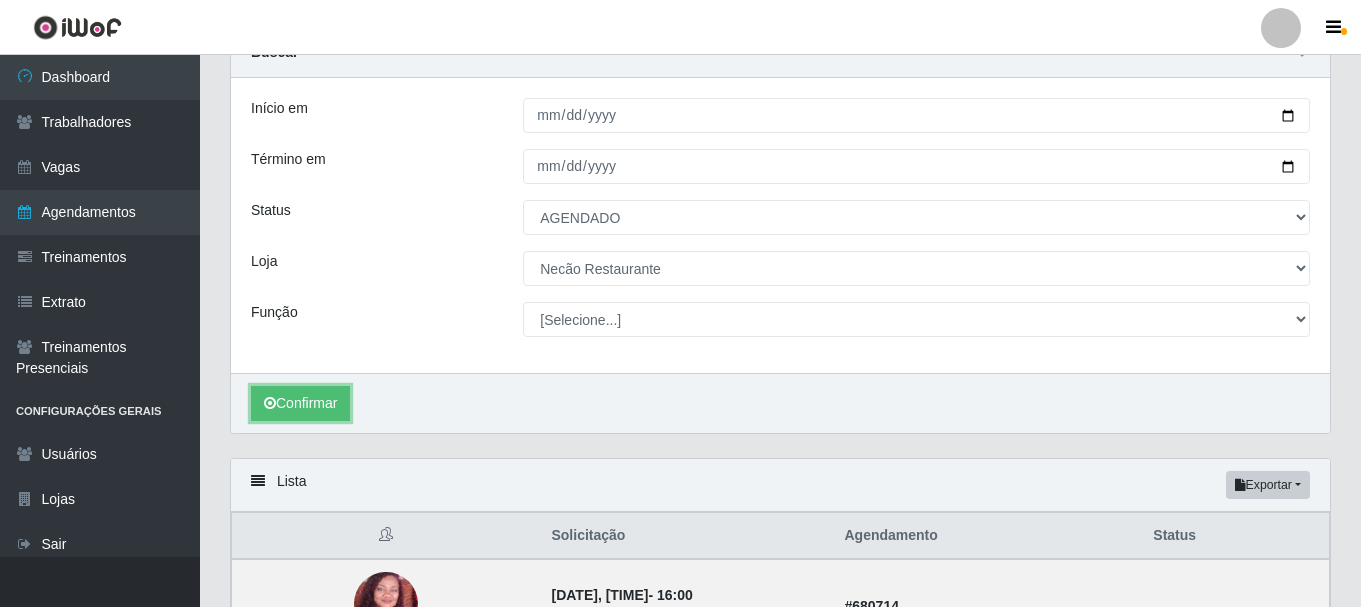 scroll, scrollTop: 0, scrollLeft: 0, axis: both 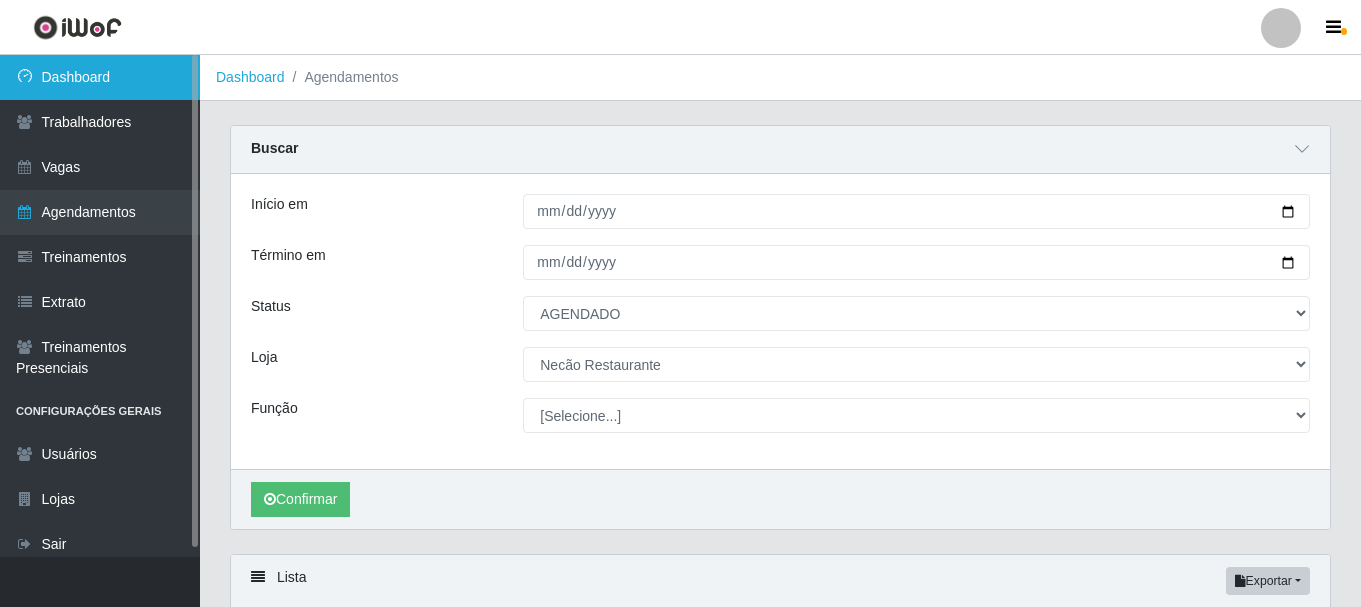 click on "Dashboard" at bounding box center (100, 77) 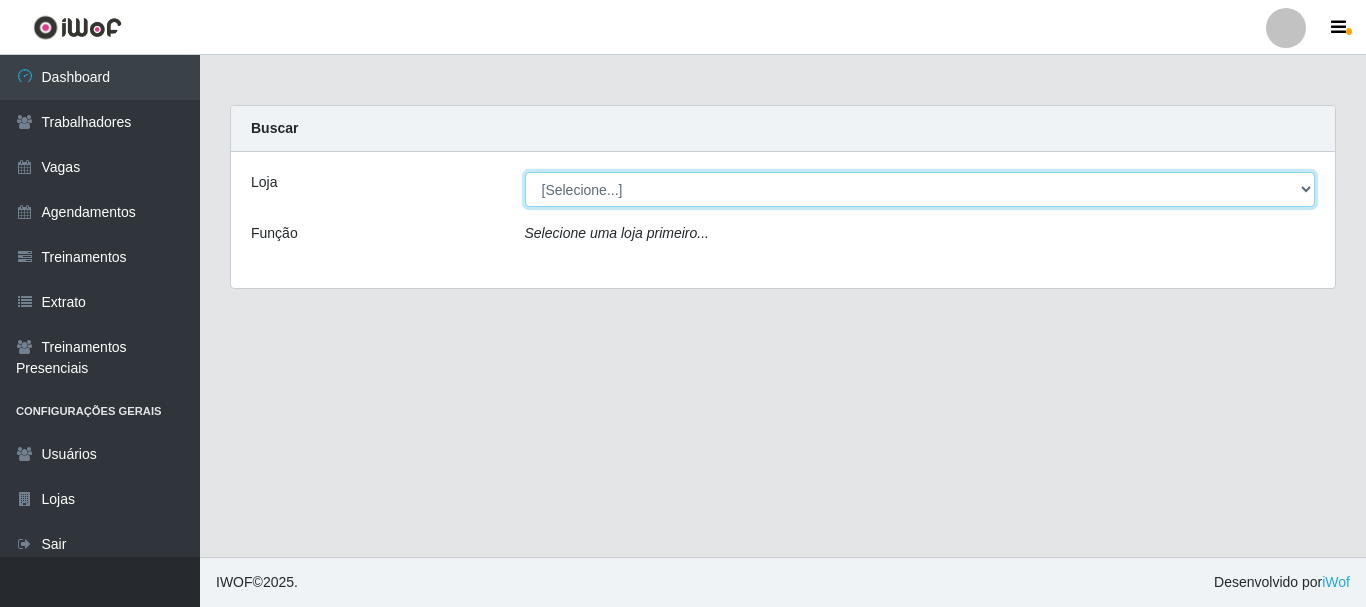 click on "[Selecione...] Necão Restaurante" at bounding box center [920, 189] 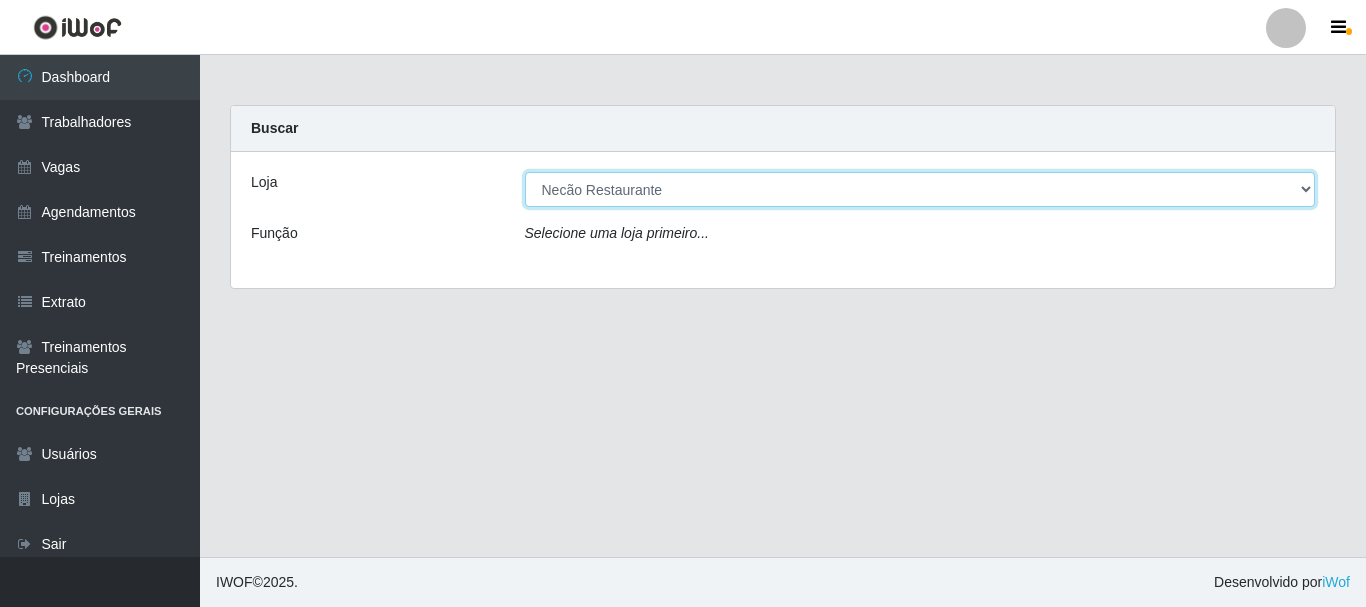 click on "[Selecione...] Necão Restaurante" at bounding box center [920, 189] 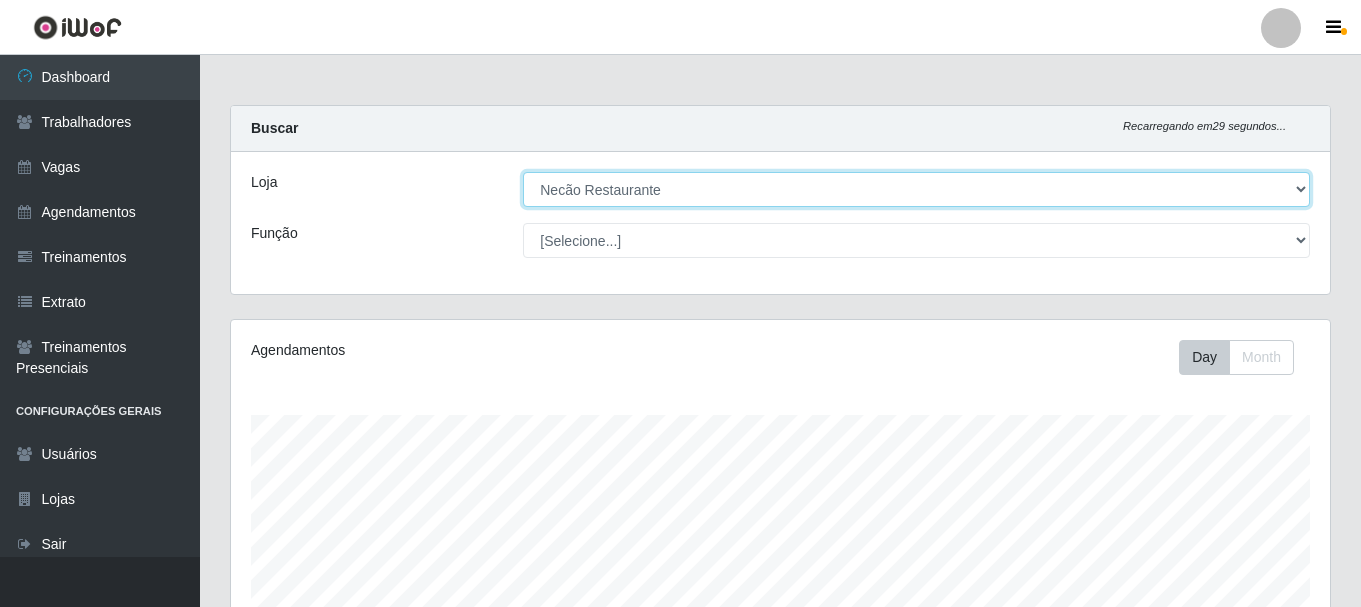 scroll, scrollTop: 999585, scrollLeft: 998901, axis: both 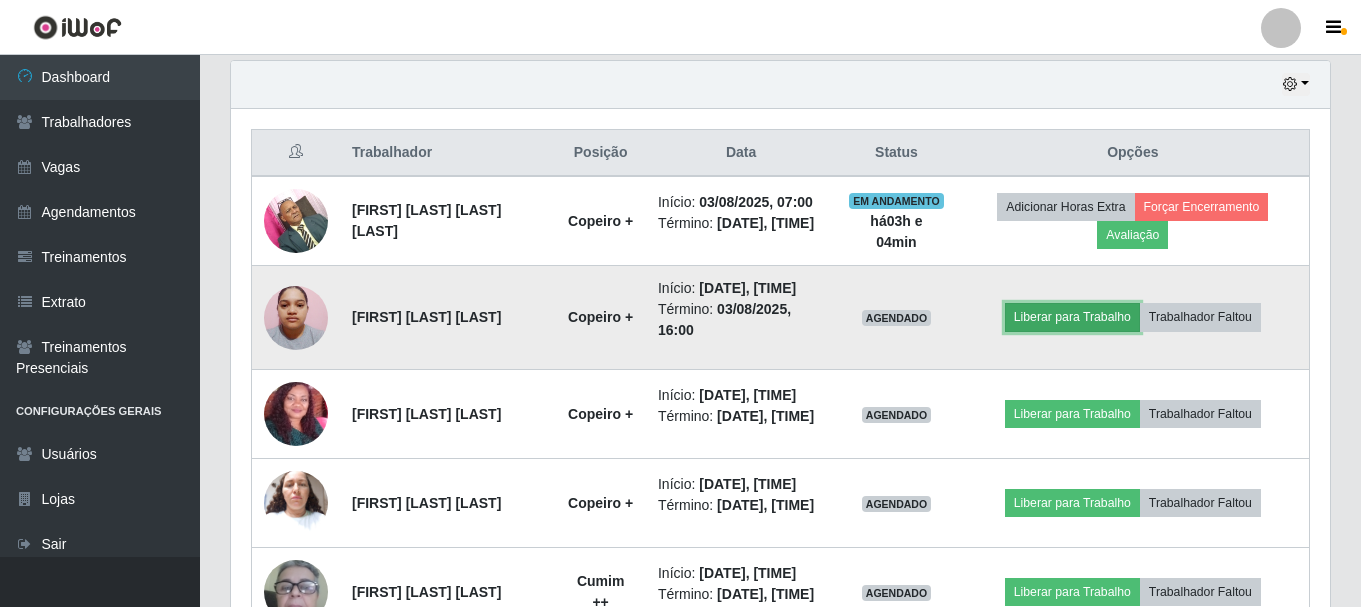 click on "Liberar para Trabalho" at bounding box center (1072, 317) 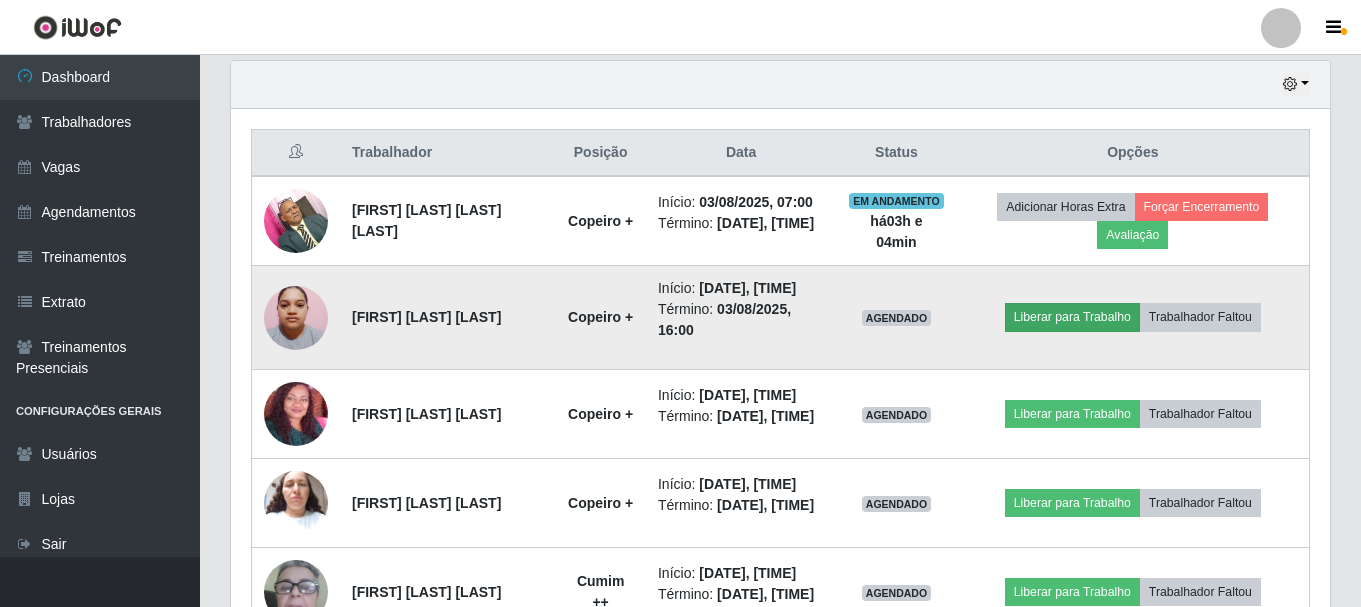 scroll, scrollTop: 999585, scrollLeft: 998911, axis: both 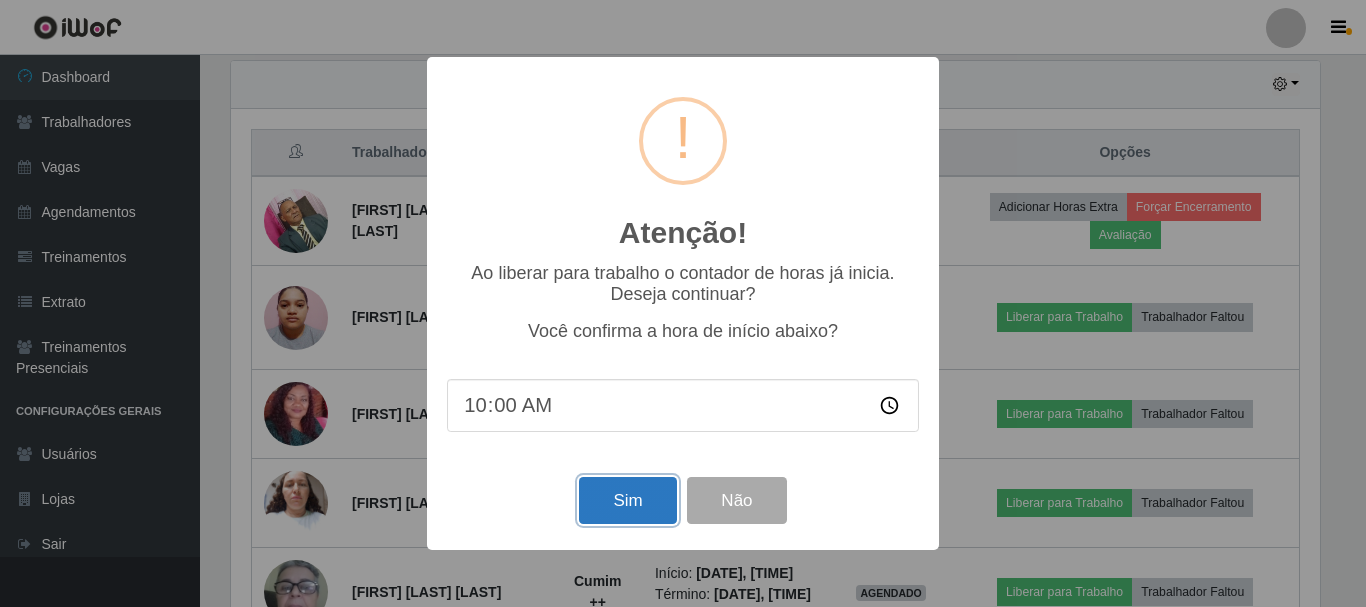 click on "Sim" at bounding box center [627, 500] 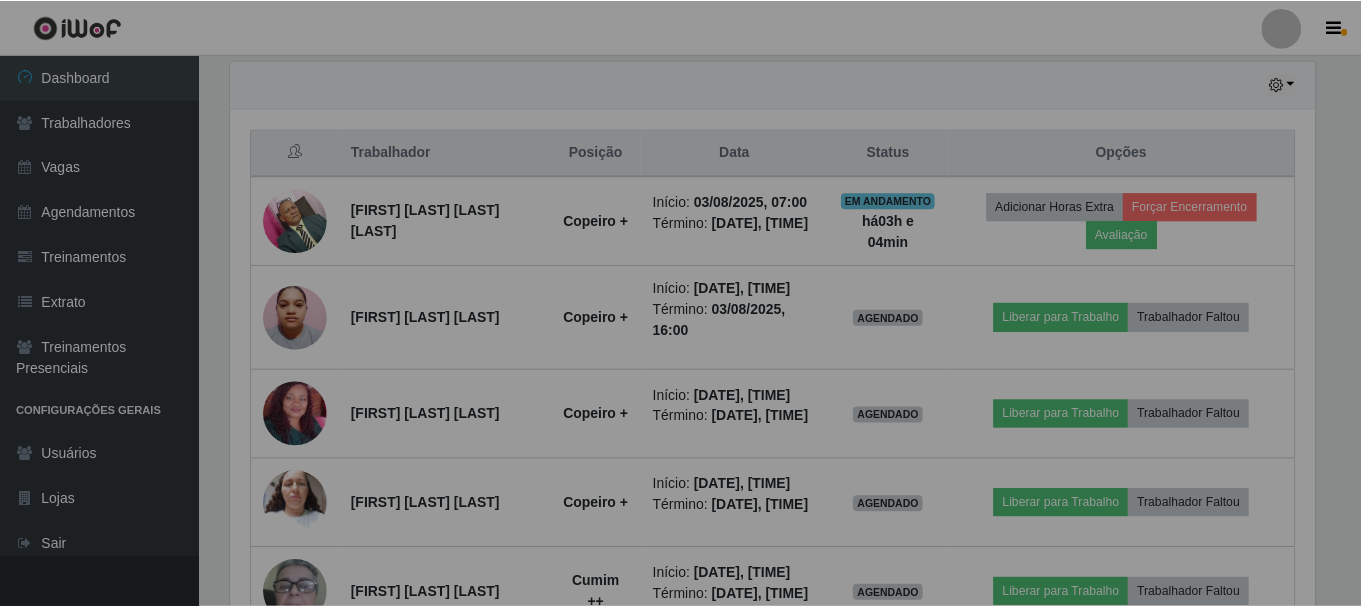 scroll, scrollTop: 999585, scrollLeft: 998901, axis: both 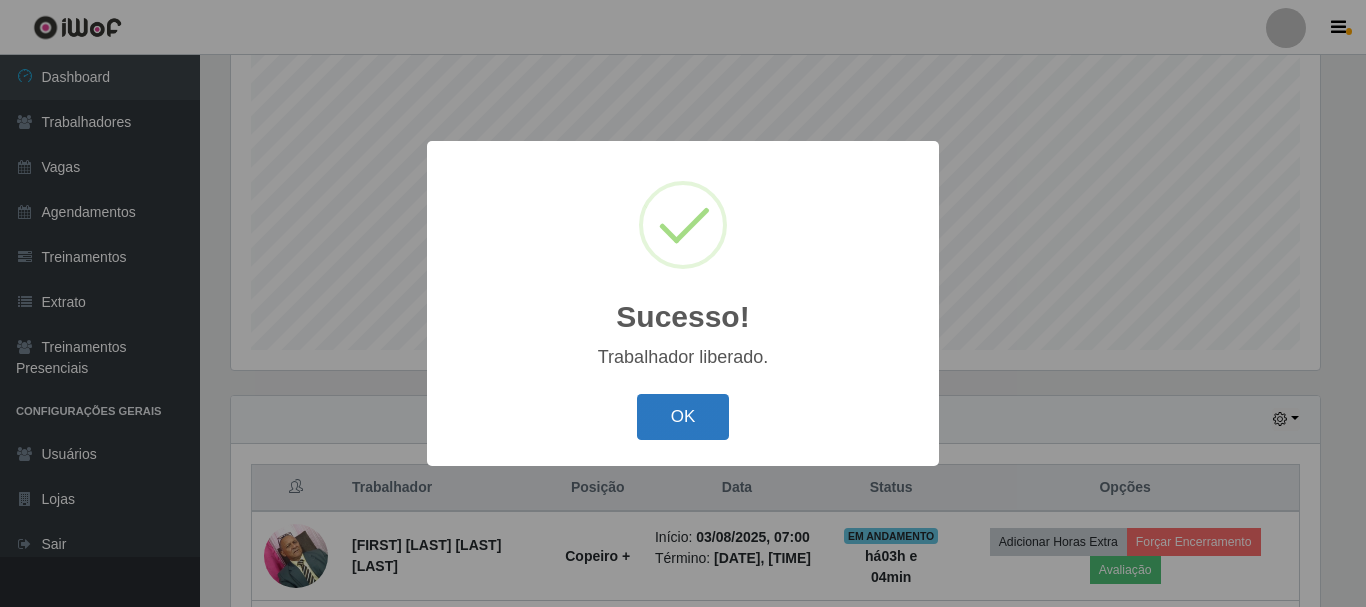 click on "OK" at bounding box center [683, 417] 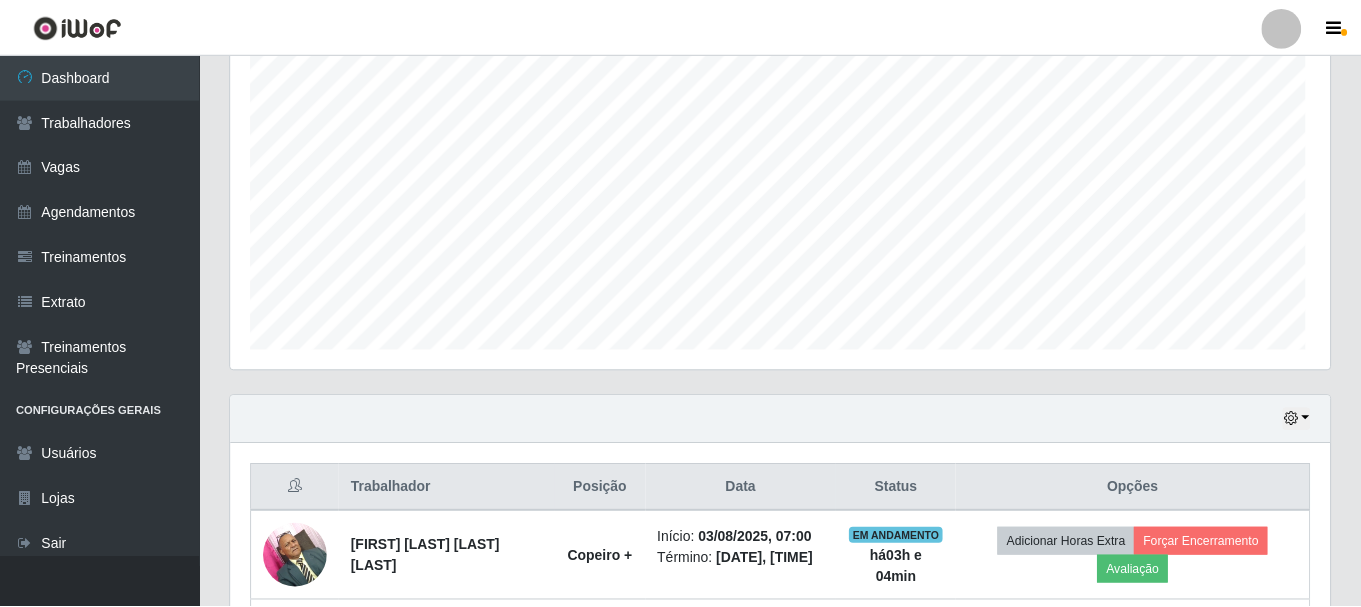 scroll, scrollTop: 999585, scrollLeft: 998901, axis: both 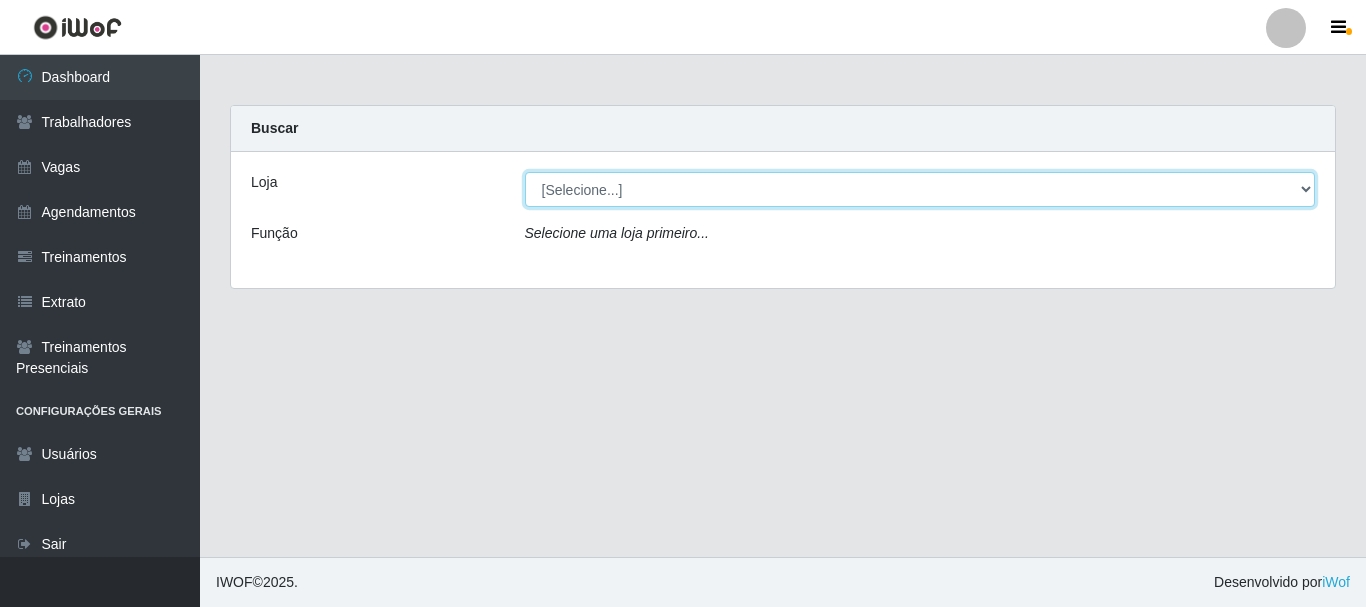 click on "[Selecione...] Necão Restaurante" at bounding box center [920, 189] 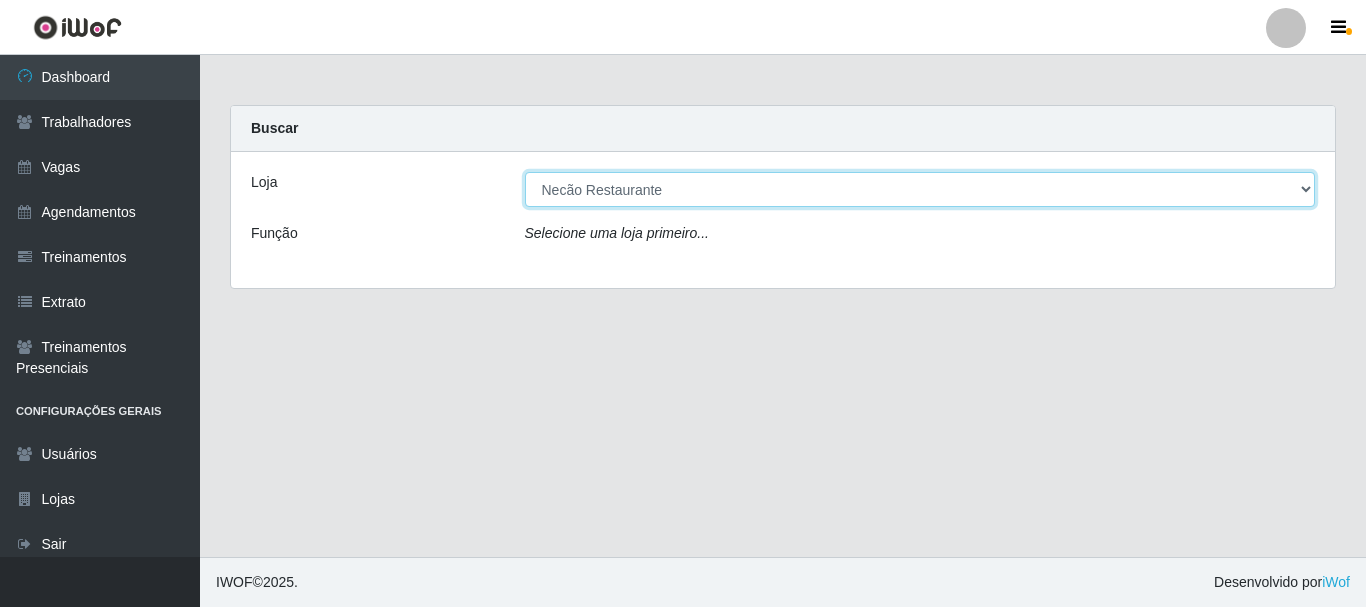 click on "[Selecione...] Necão Restaurante" at bounding box center [920, 189] 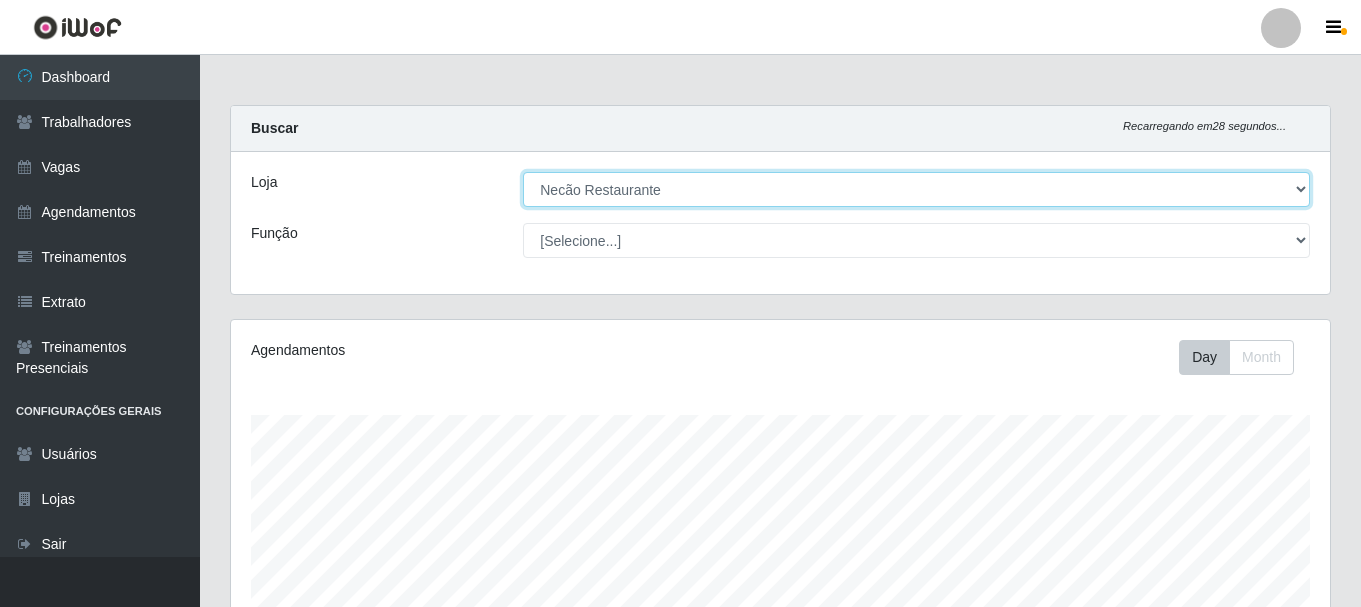 scroll, scrollTop: 999585, scrollLeft: 998901, axis: both 